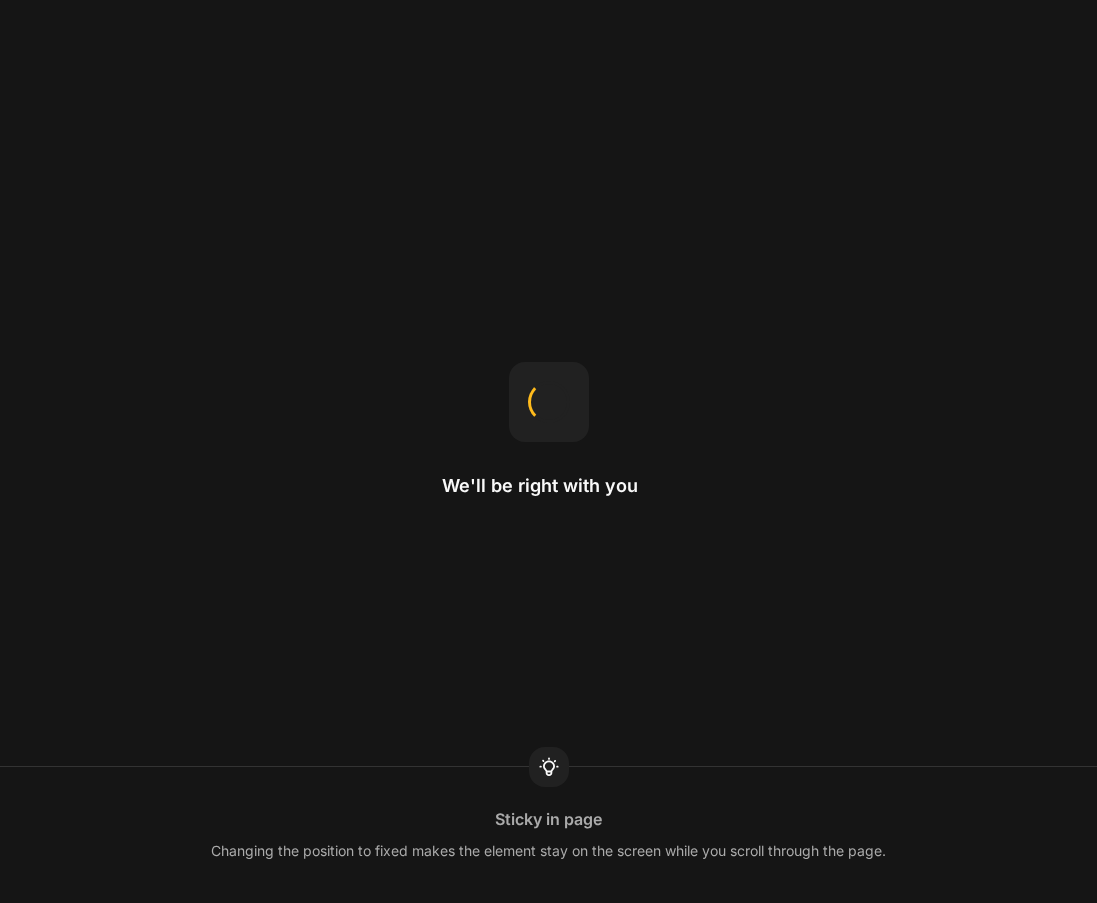 scroll, scrollTop: 0, scrollLeft: 0, axis: both 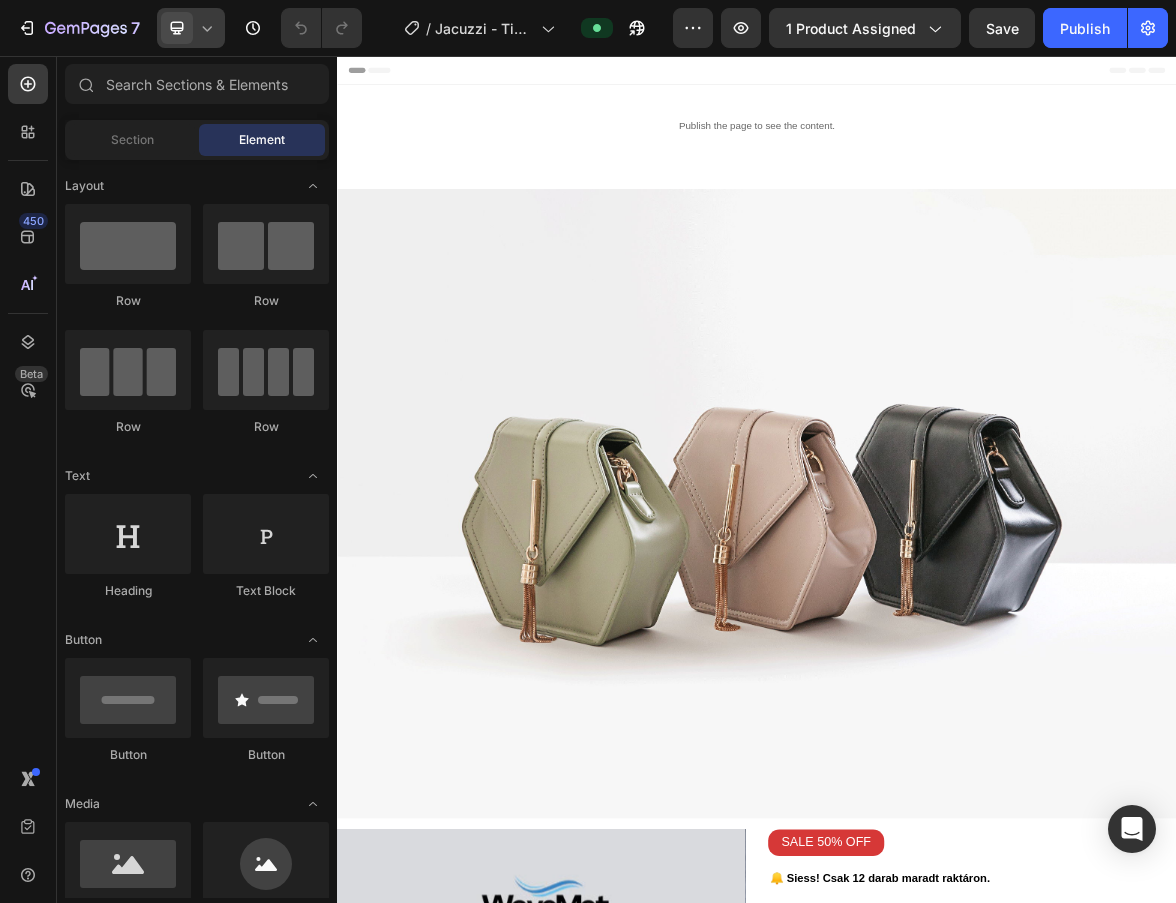 click 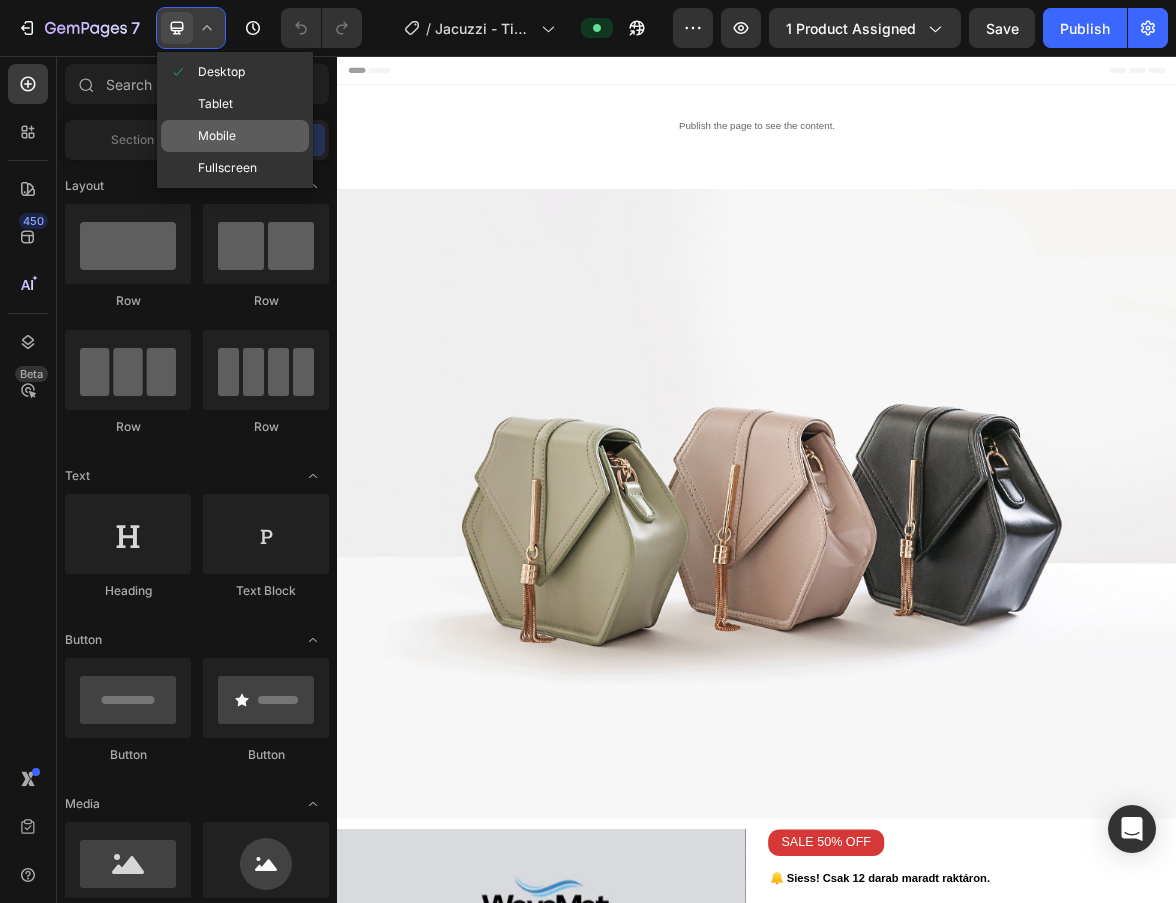 click on "Mobile" at bounding box center (217, 136) 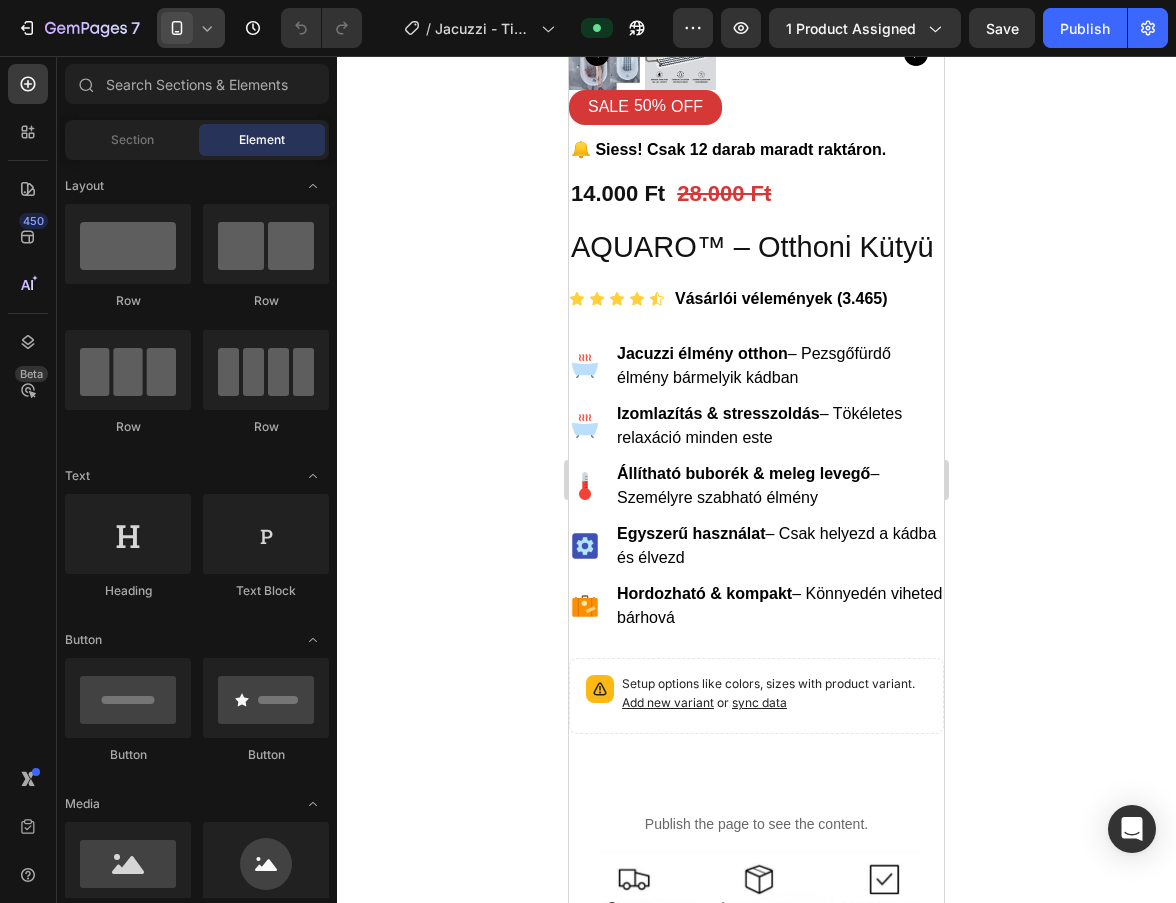 scroll, scrollTop: 943, scrollLeft: 0, axis: vertical 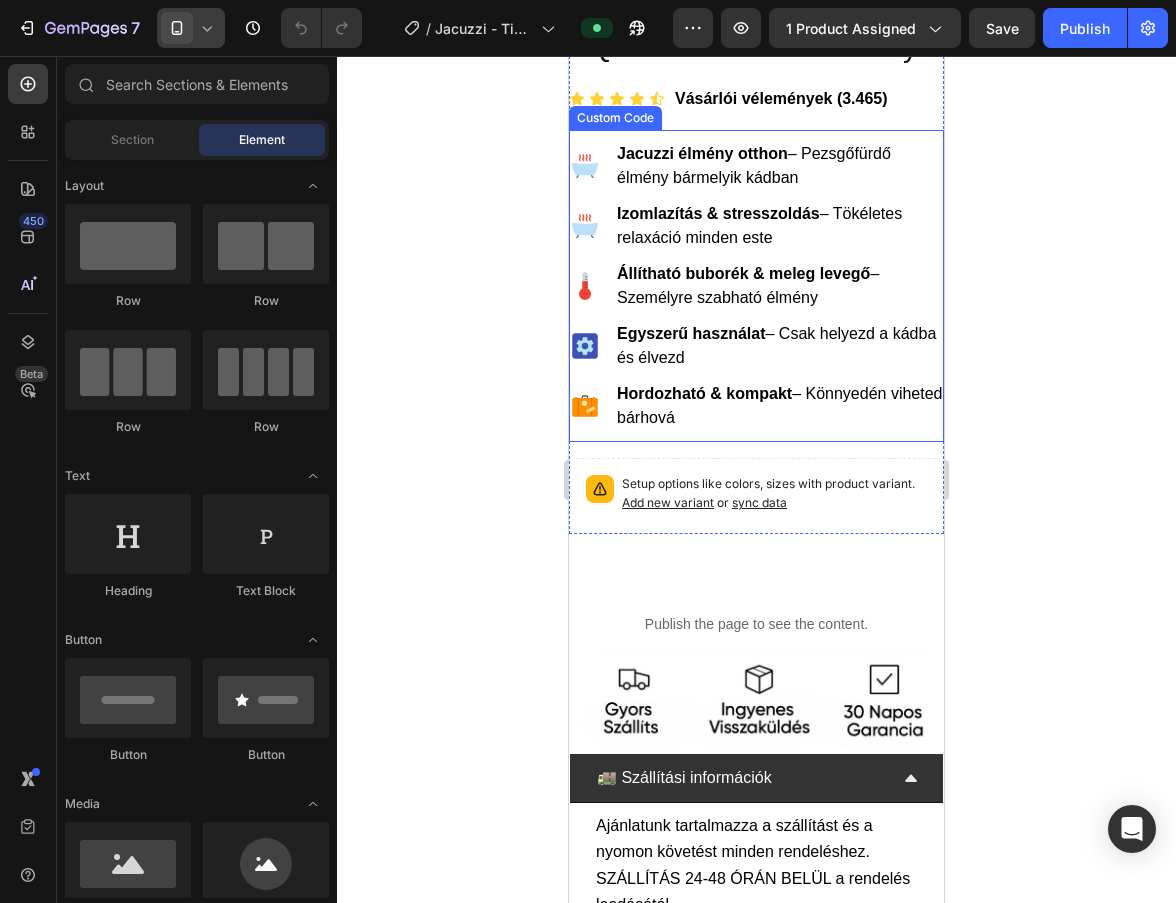 click on "Állítható buborék & meleg levegő" at bounding box center (743, 273) 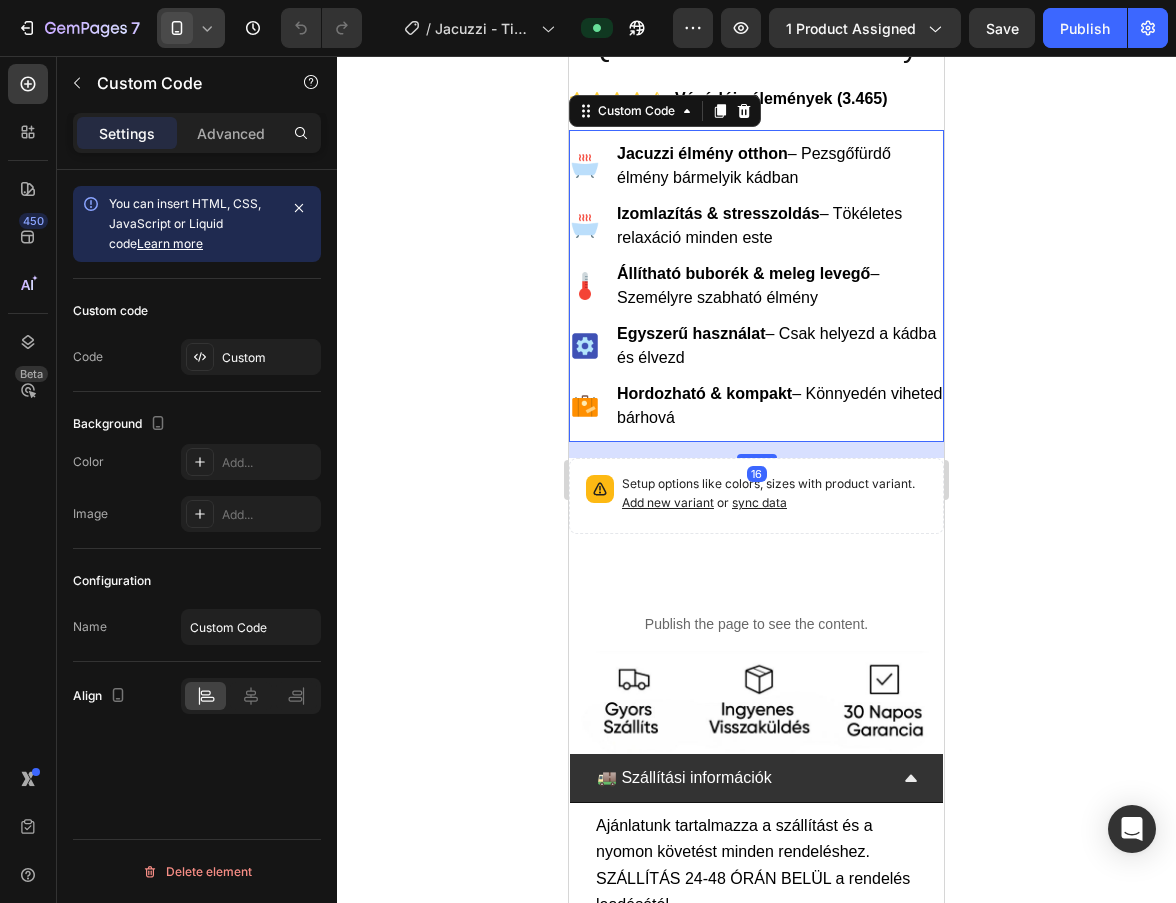 click on "Custom code Code Custom" 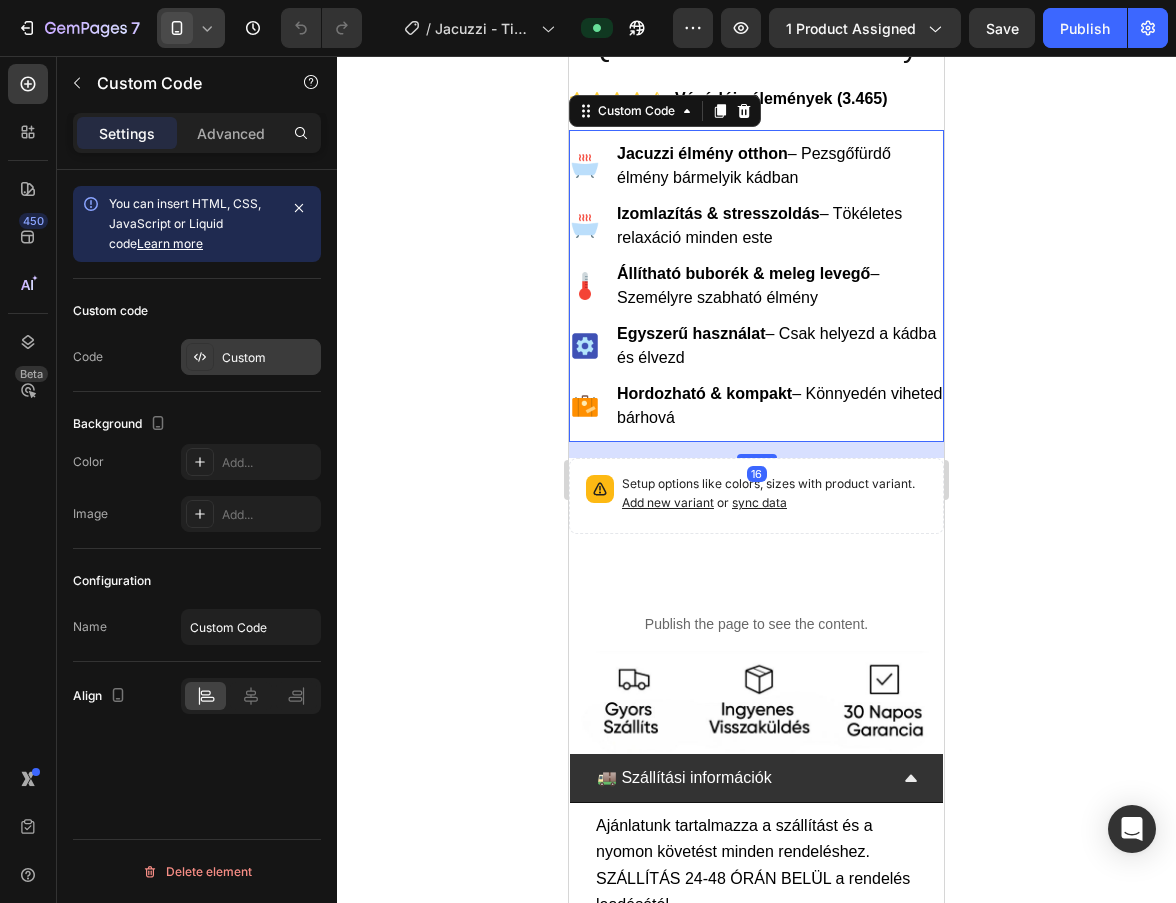 click on "Custom" at bounding box center [251, 357] 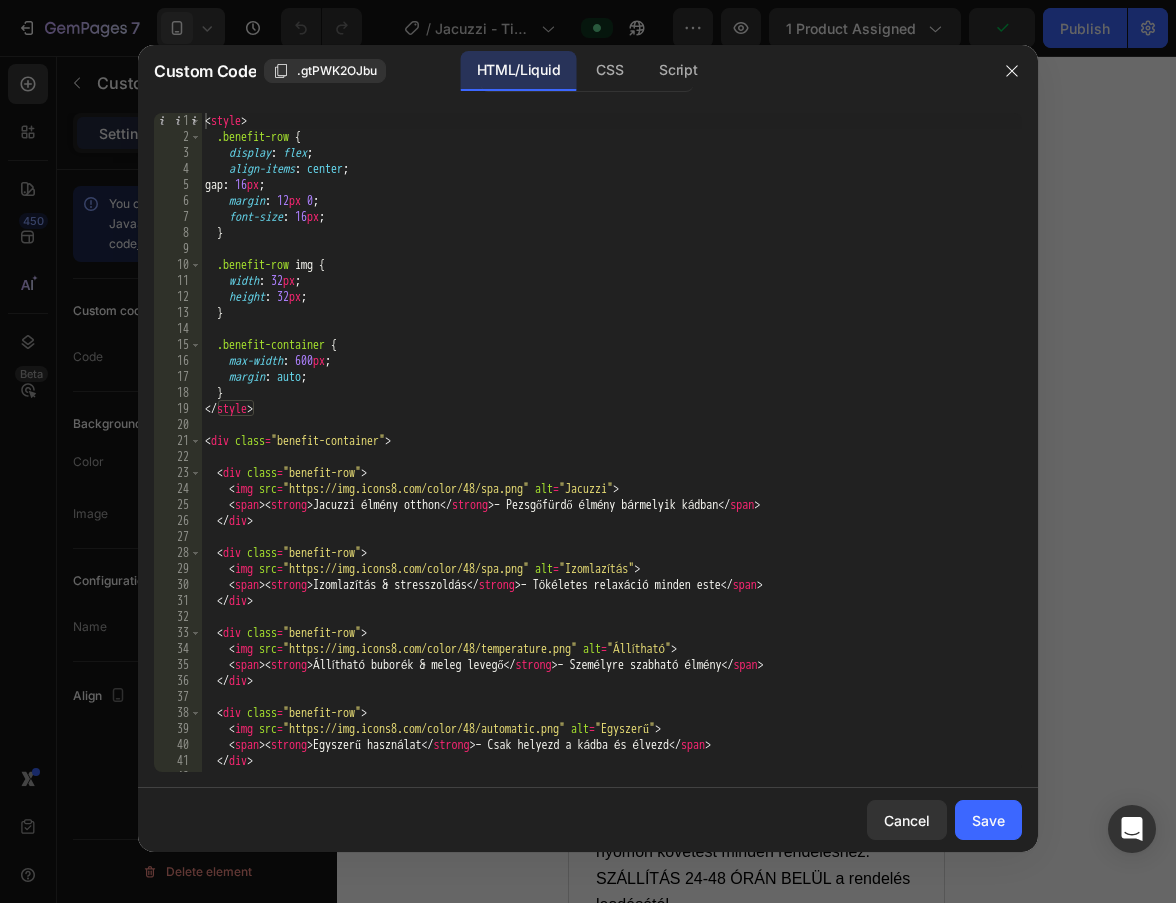 click on "< style >    .benefit-row   {      display :   flex ;      align-items :   center ;     gap :   16 px ;      margin :   12 px   0 ;      font-size :   16 px ;    }    .benefit-row   img   {      width :   32 px ;      height :   32 px ;    }    .benefit-container   {      max-width :   600 px ;      margin :   auto ;    } </ style > < div   class = "benefit-container" >    < div   class = "benefit-row" >      < img   src = "https://img.icons8.com/color/48/spa.png"   alt = "Jacuzzi" >      < span > < strong > Jacuzzi élmény otthon </ strong >  – Pezsgőfürdő élmény bármelyik kádban </ span >    </ div >    < div   class = "benefit-row" >      < img   src = "https://img.icons8.com/color/48/spa.png"   alt = "Izomlazítás" >      < span > < strong > Izomlazítás & stresszoldás </ strong >  – Tökéletes relaxáció minden este </ span >    </ div >    < div   class = "benefit-row" >      < img   src = "https://img.icons8.com/color/48/temperature.png"   alt = "Állítható" >      < span > < strong >" at bounding box center [611, 458] 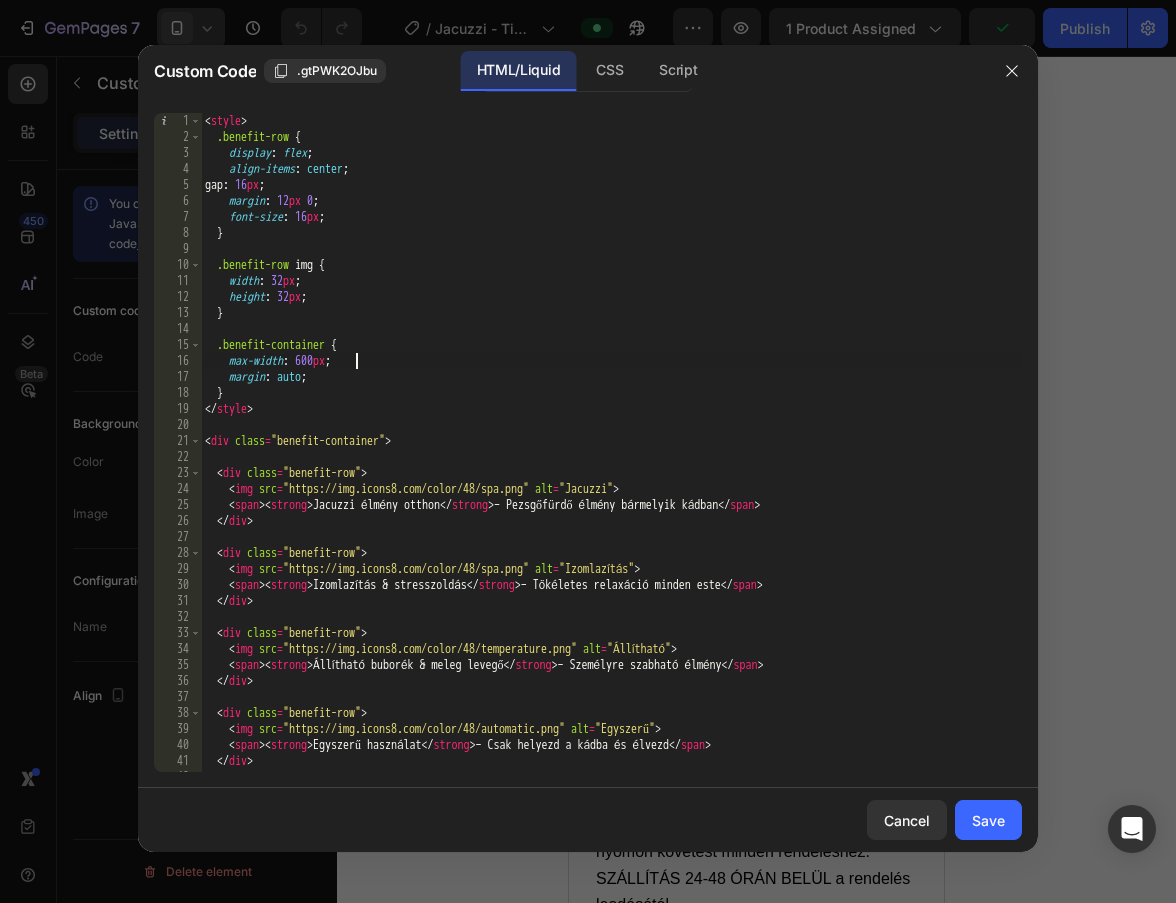 type on "</div>" 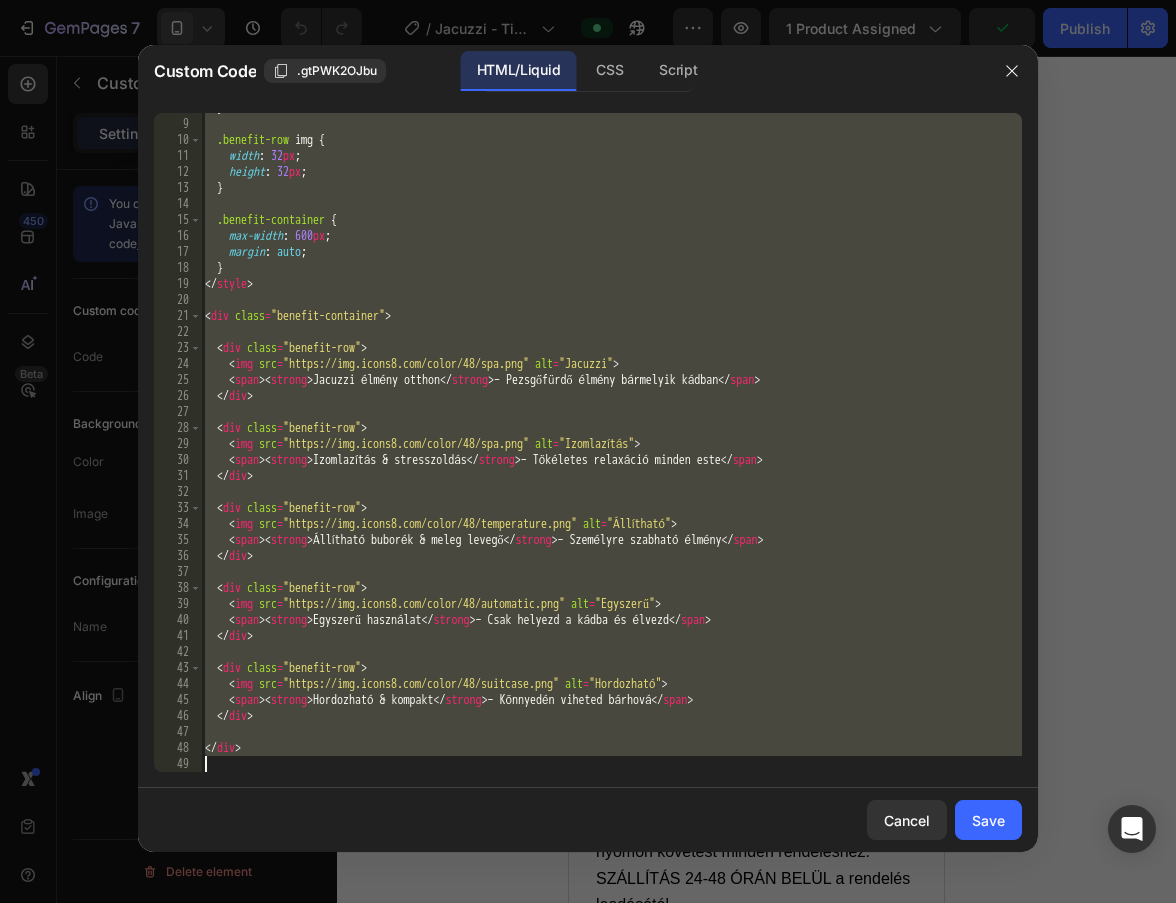 scroll, scrollTop: 125, scrollLeft: 0, axis: vertical 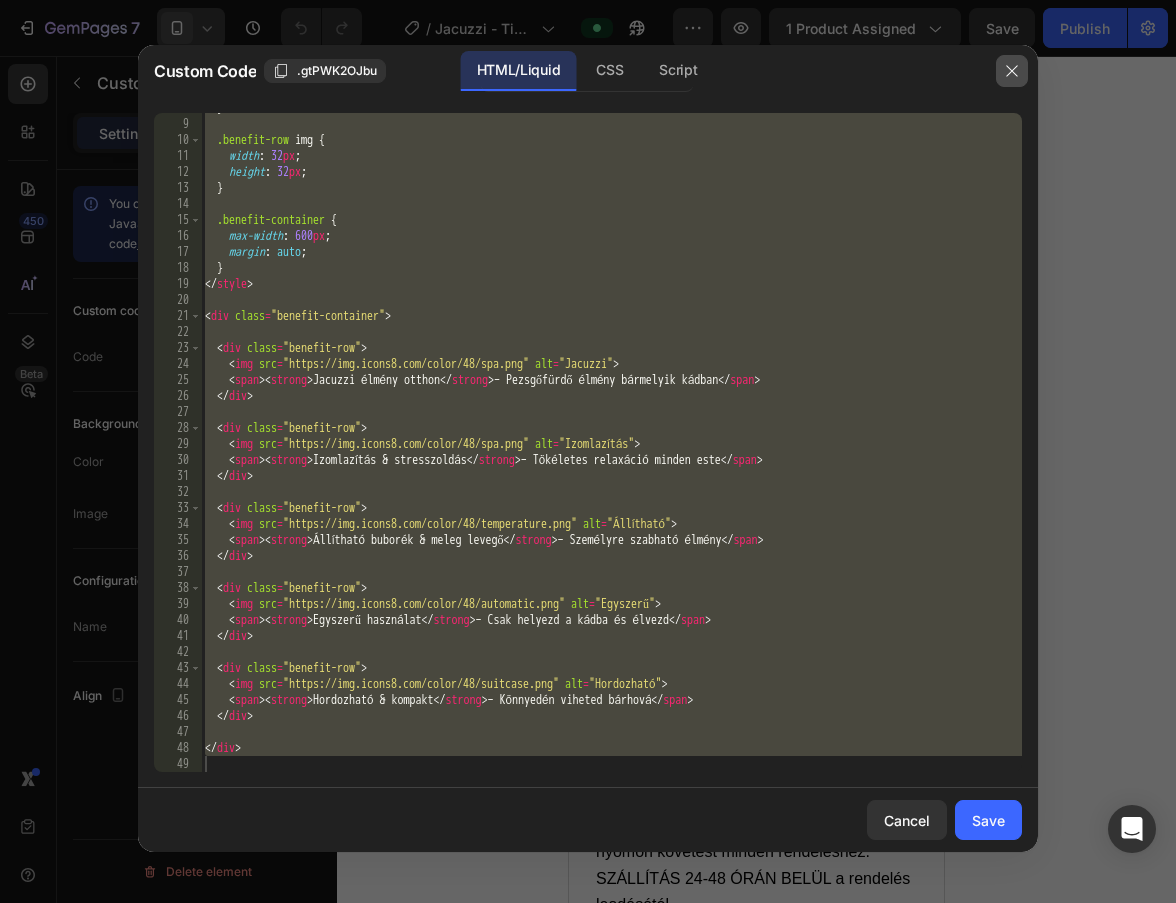 click 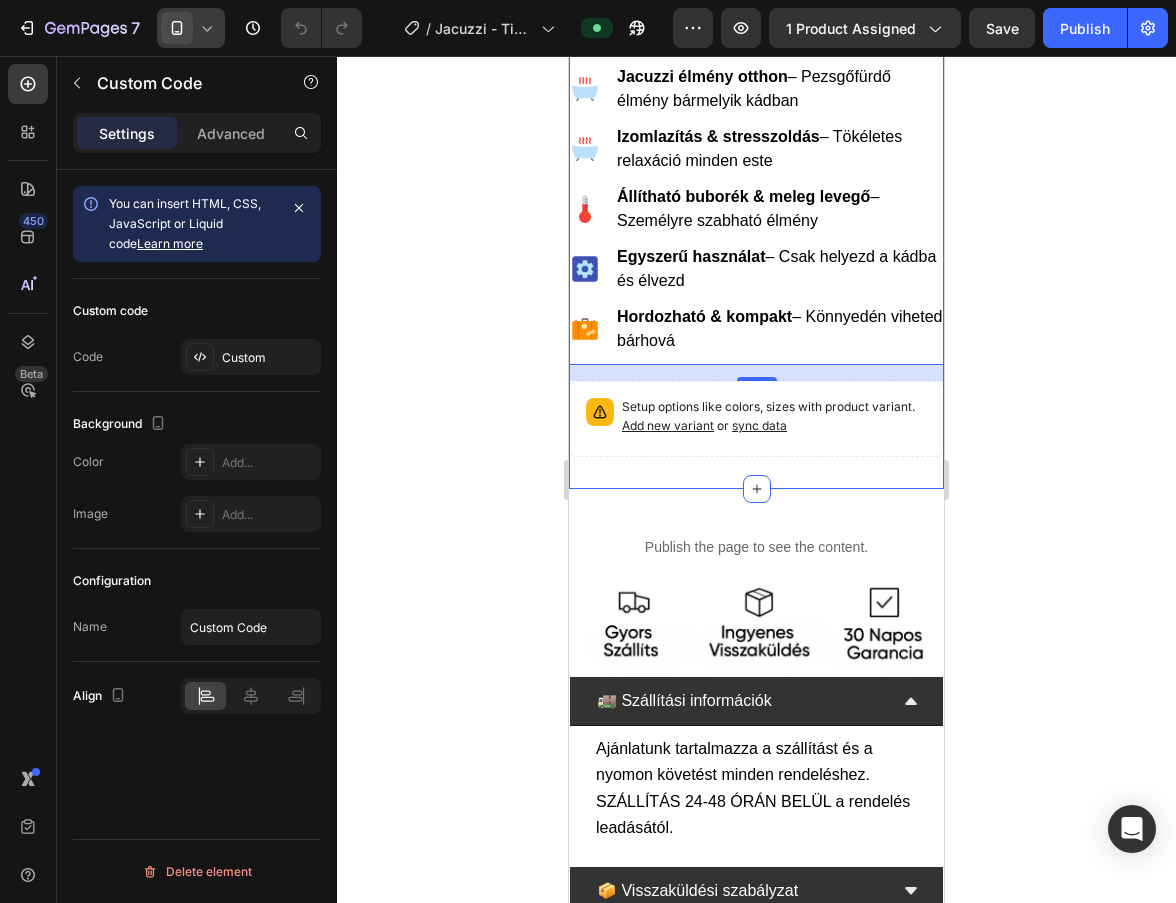 scroll, scrollTop: 1047, scrollLeft: 0, axis: vertical 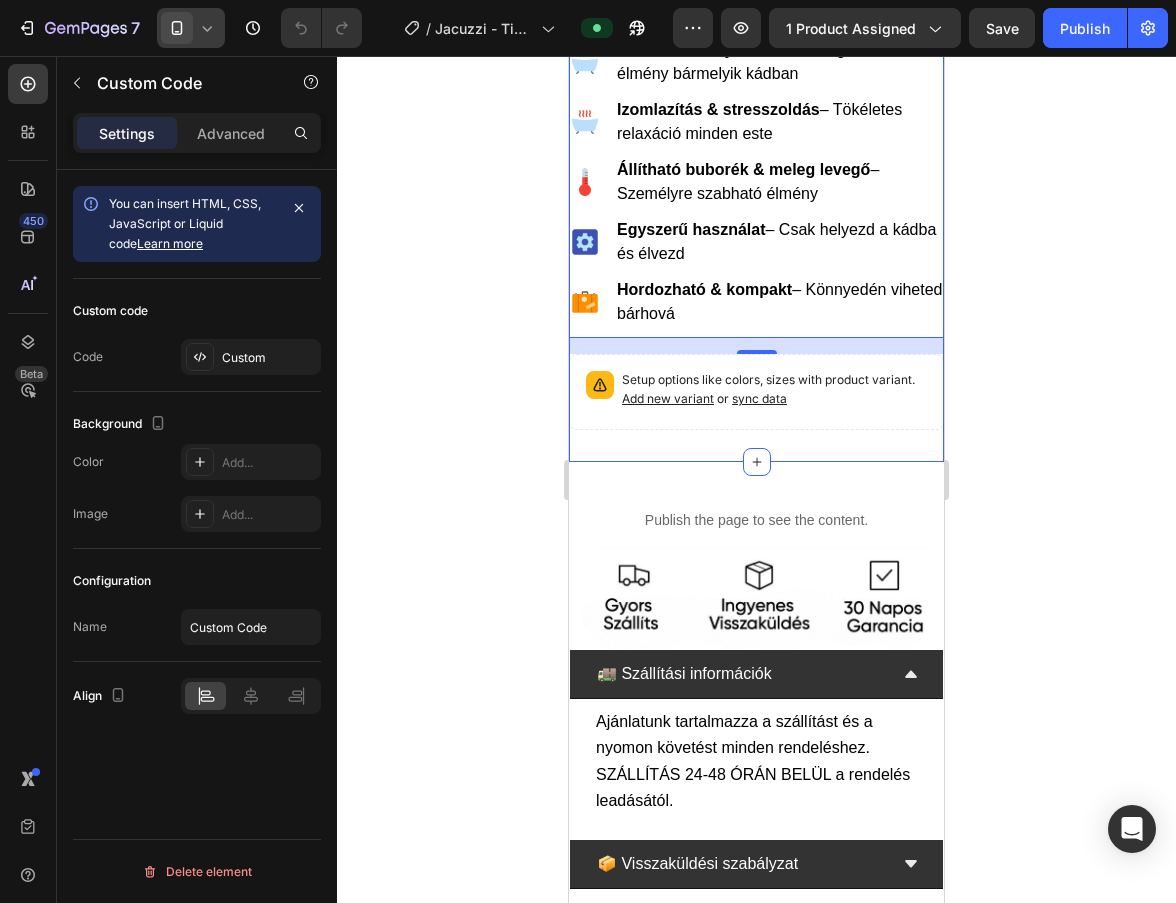 click at bounding box center [756, 598] 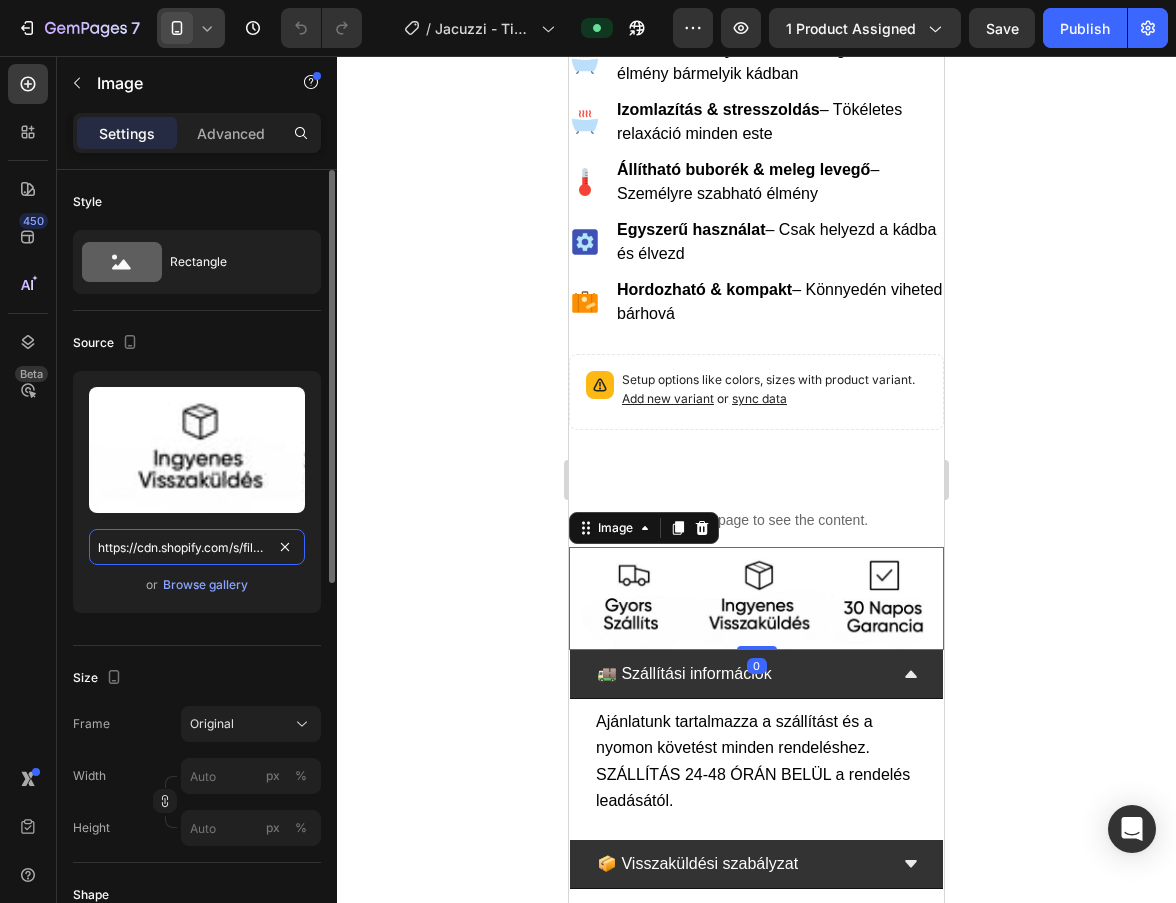 click on "https://cdn.shopify.com/s/files/1/0893/4968/5575/files/gempages_564260342809494290-c9f0326c-ed82-4301-9d55-da9e67ab544e.jpg" at bounding box center [197, 547] 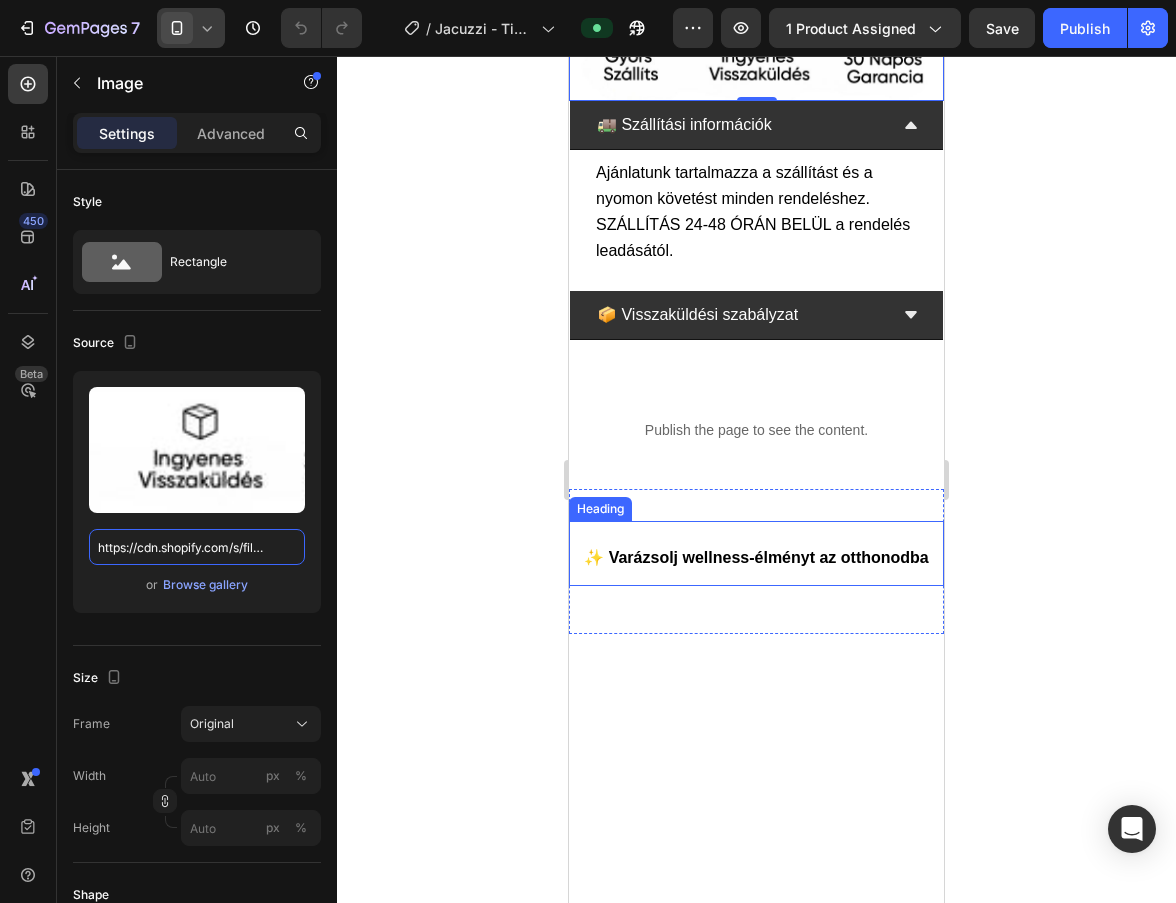 scroll, scrollTop: 1794, scrollLeft: 0, axis: vertical 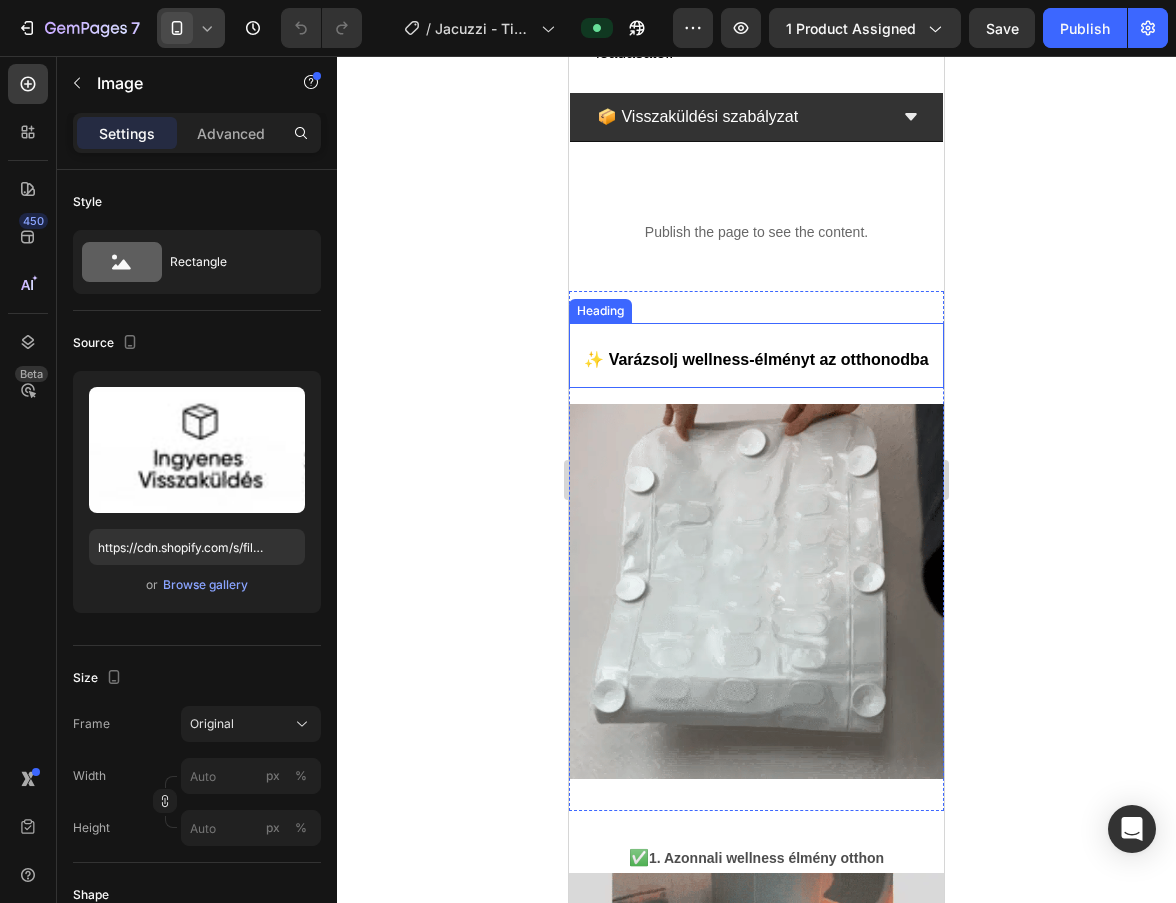 click on "✨ Varázsolj wellness-élményt az otthonodba" at bounding box center (756, 359) 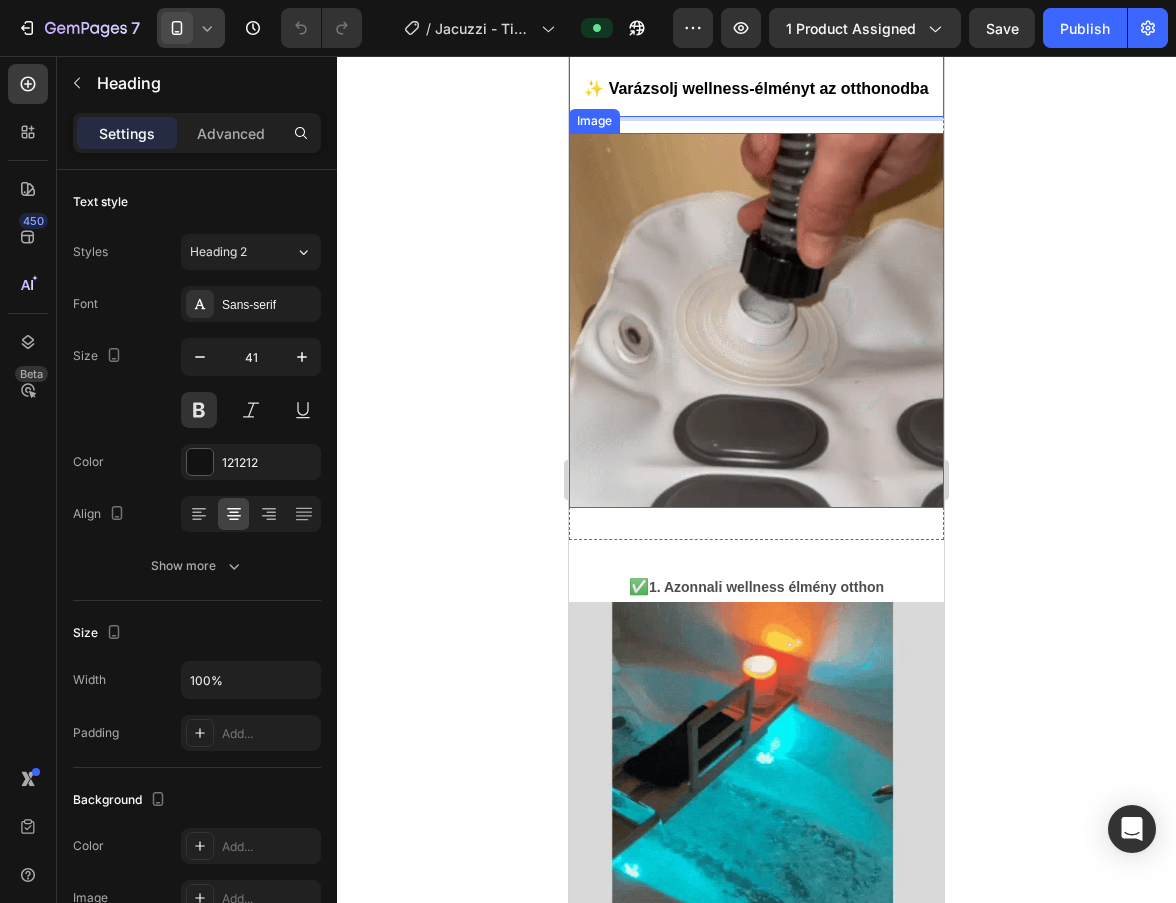 scroll, scrollTop: 2147, scrollLeft: 0, axis: vertical 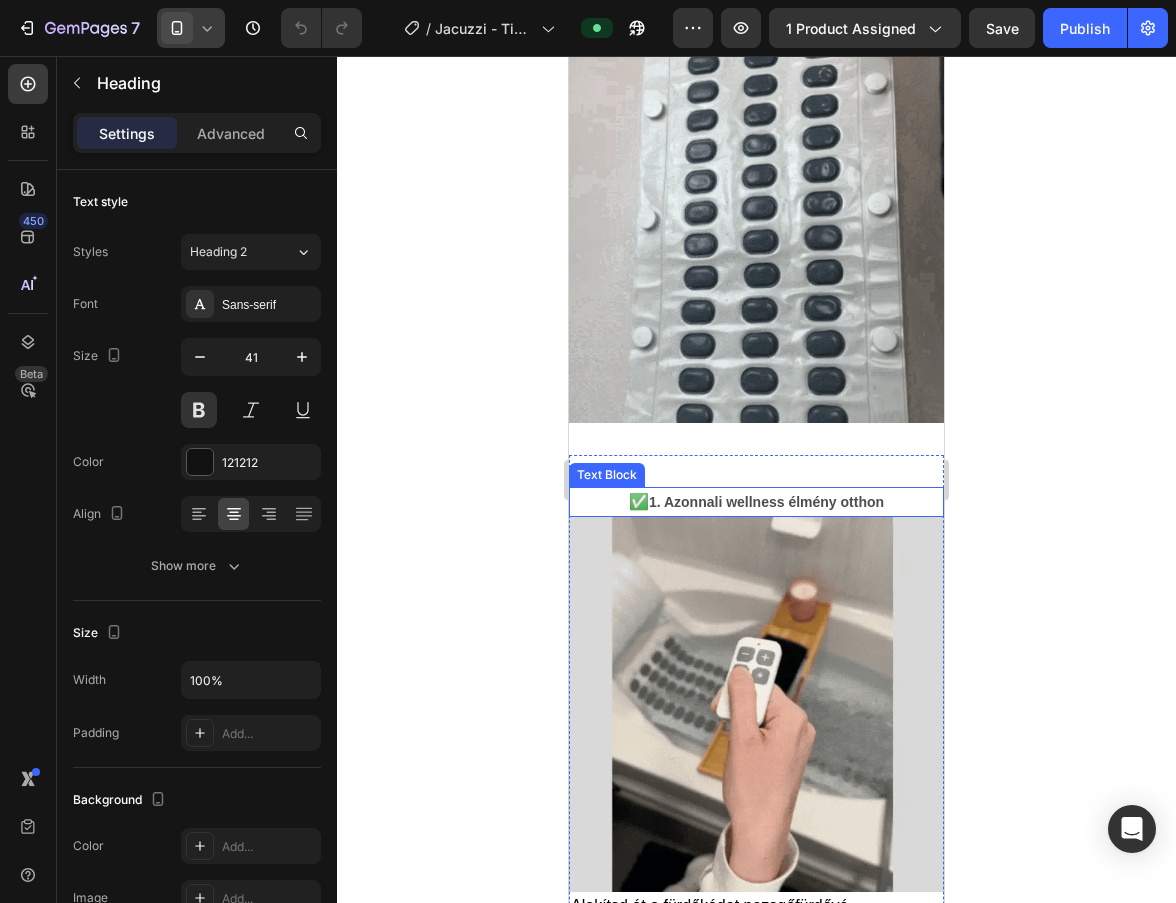 click on "1. Azonnali wellness élmény otthon" at bounding box center [766, 502] 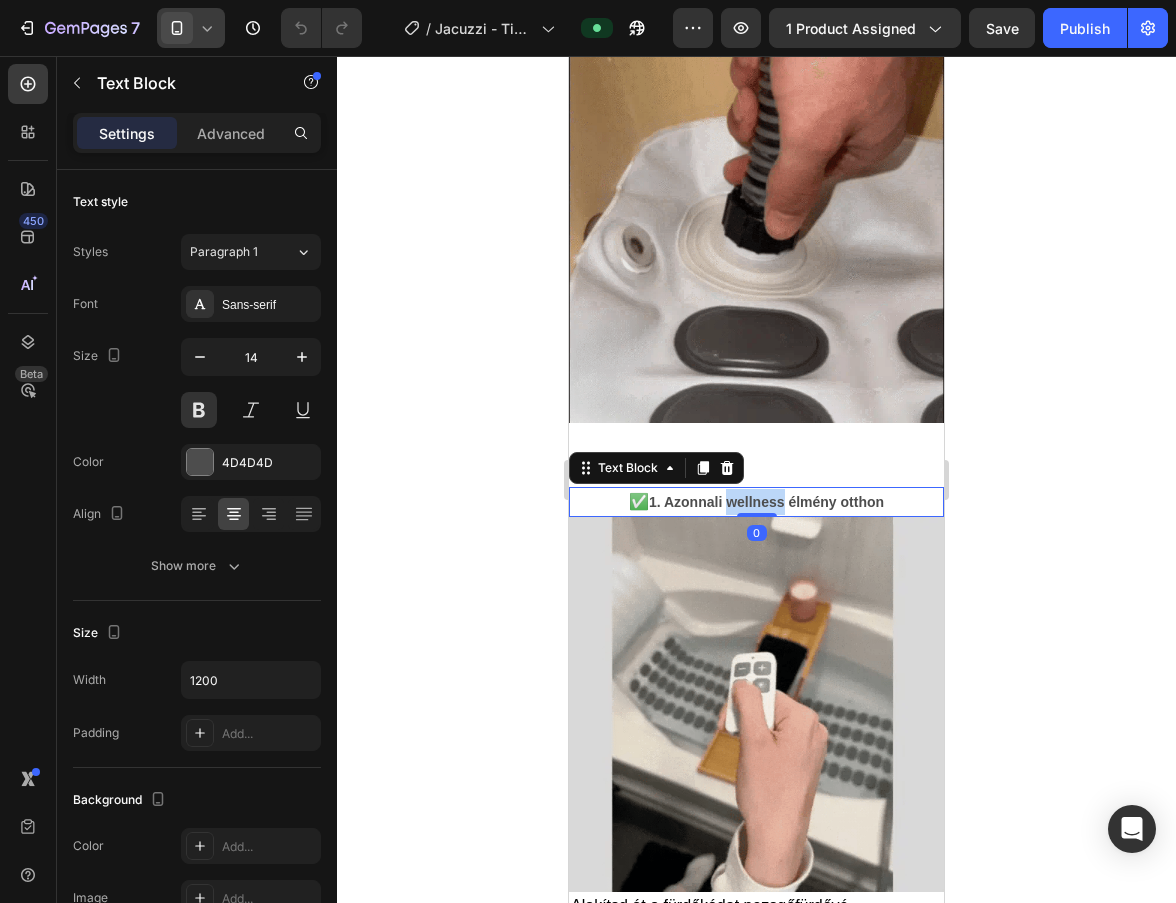 click on "1. Azonnali wellness élmény otthon" at bounding box center [766, 502] 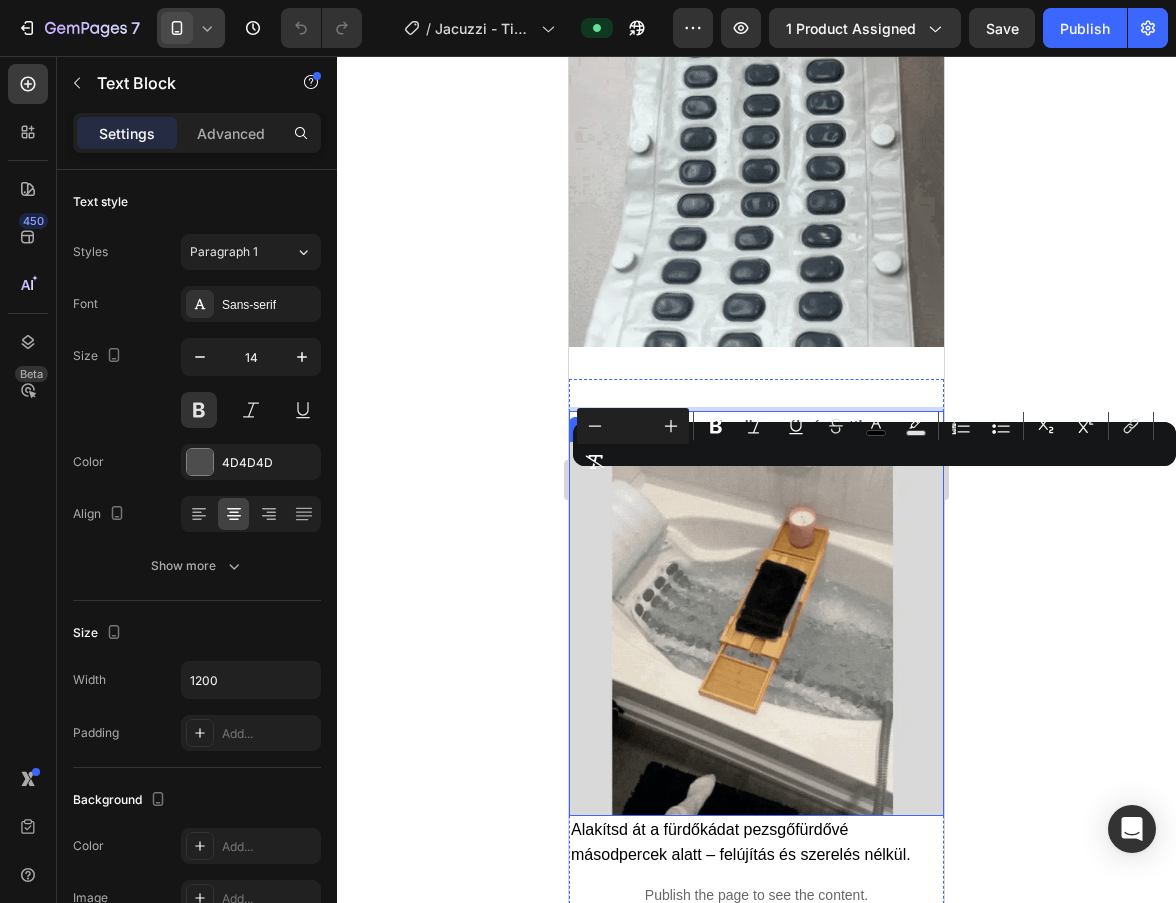 scroll, scrollTop: 2874, scrollLeft: 0, axis: vertical 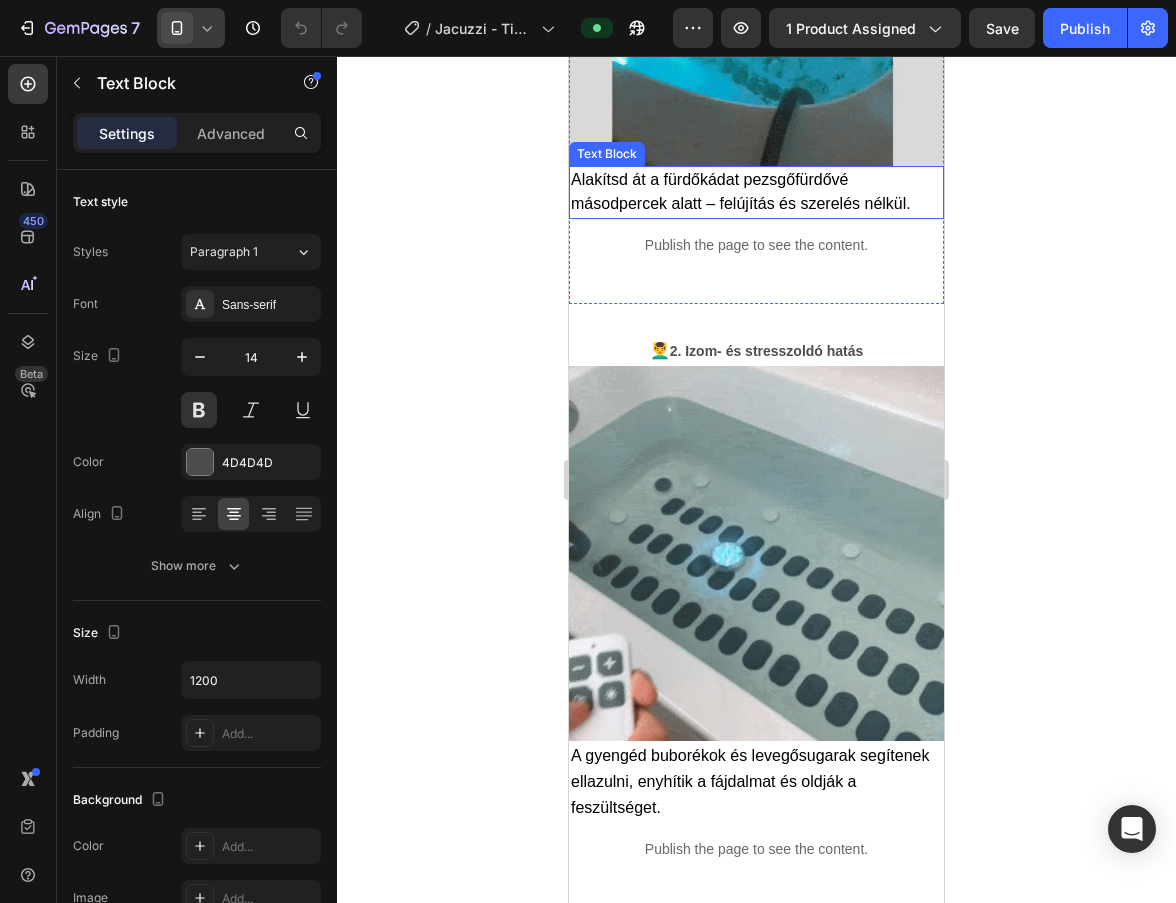 click on "Alakítsd át a fürdőkádat pezsgőfürdővé másodpercek alatt – felújítás és szerelés nélkül." at bounding box center (741, 191) 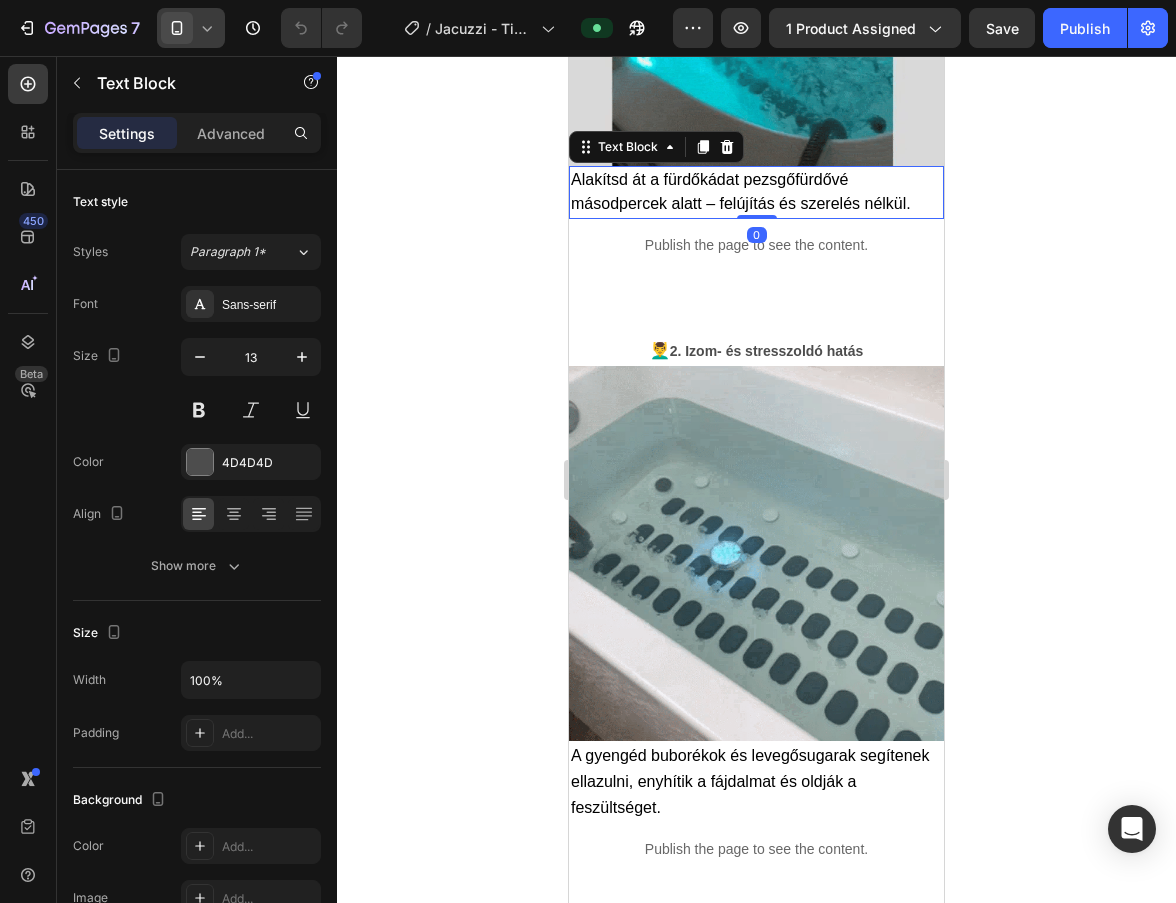 click on "Alakítsd át a fürdőkádat pezsgőfürdővé másodpercek alatt – felújítás és szerelés nélkül." at bounding box center (741, 191) 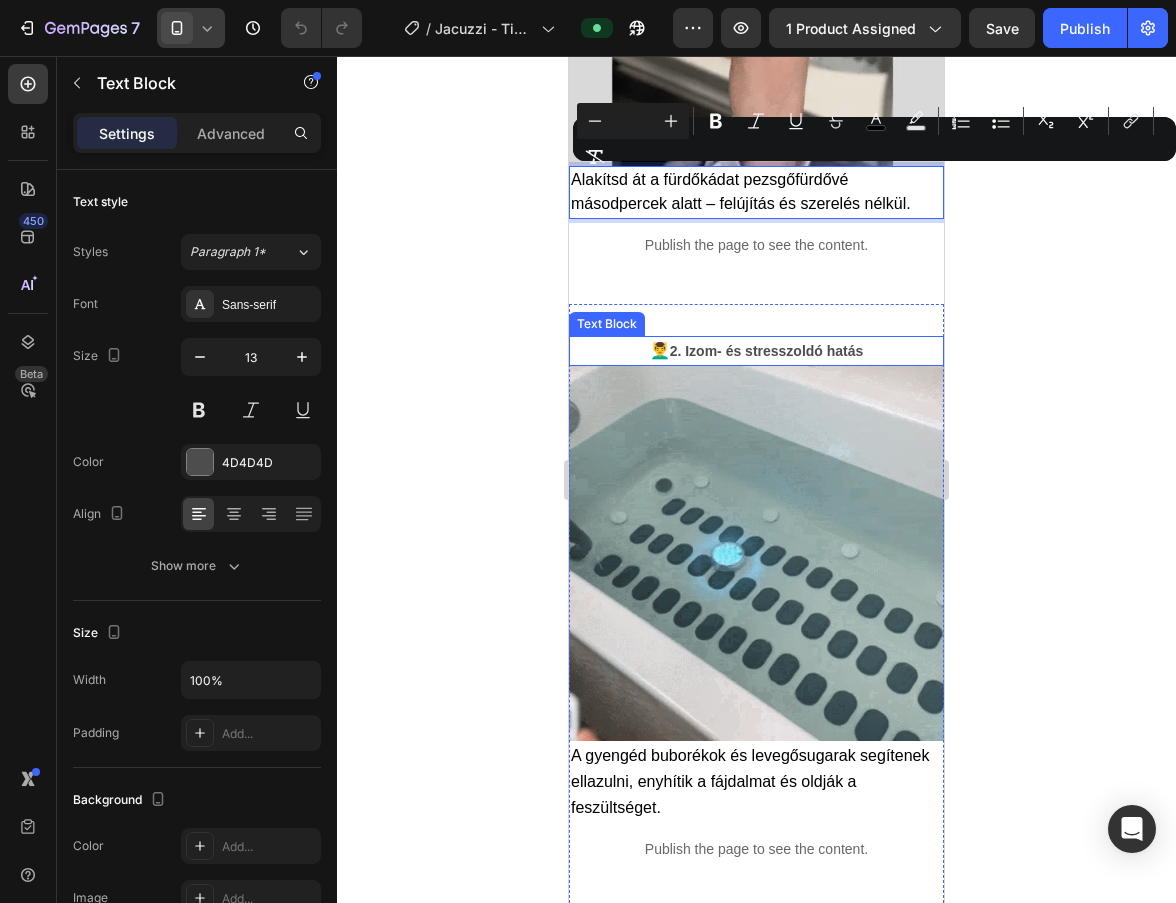 click on "2. Izom- és stresszoldó hatás" at bounding box center [767, 351] 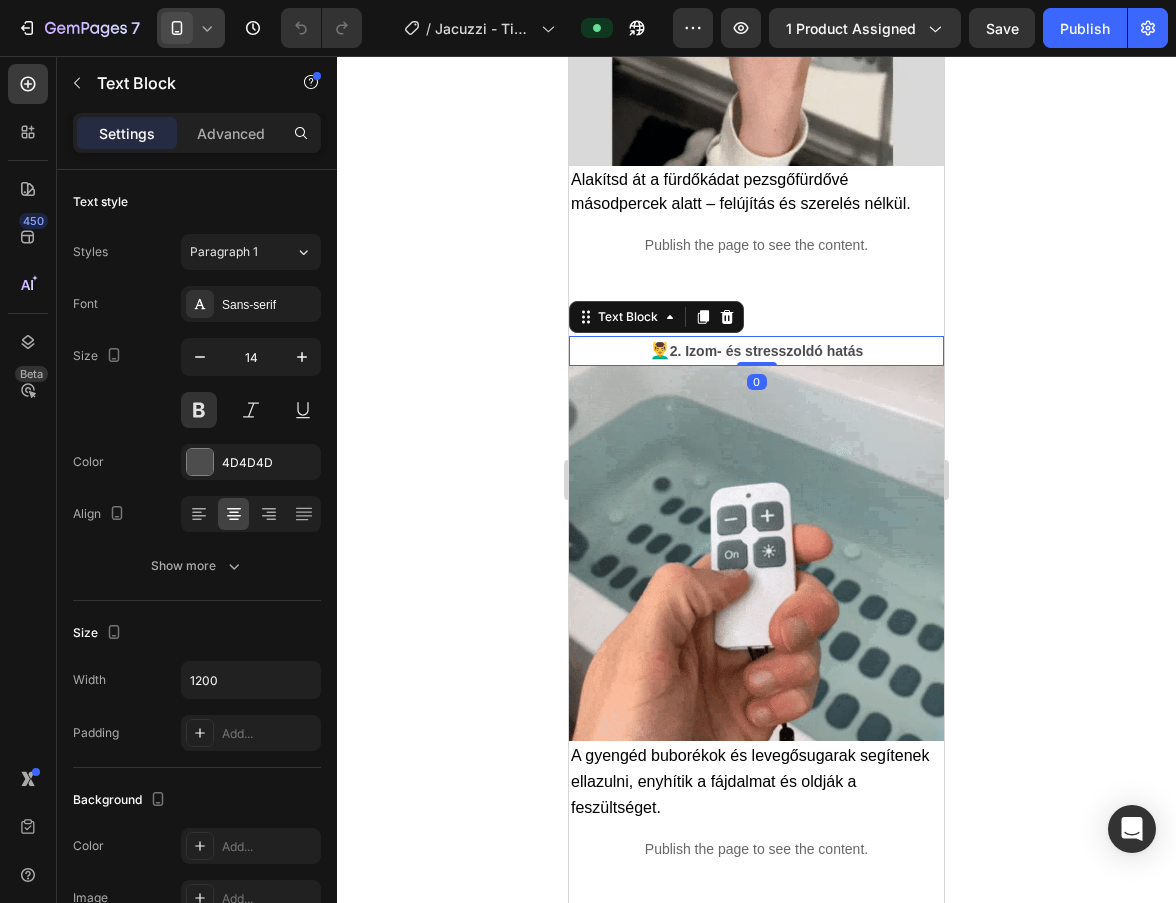 click on "2. Izom- és stresszoldó hatás" at bounding box center (767, 351) 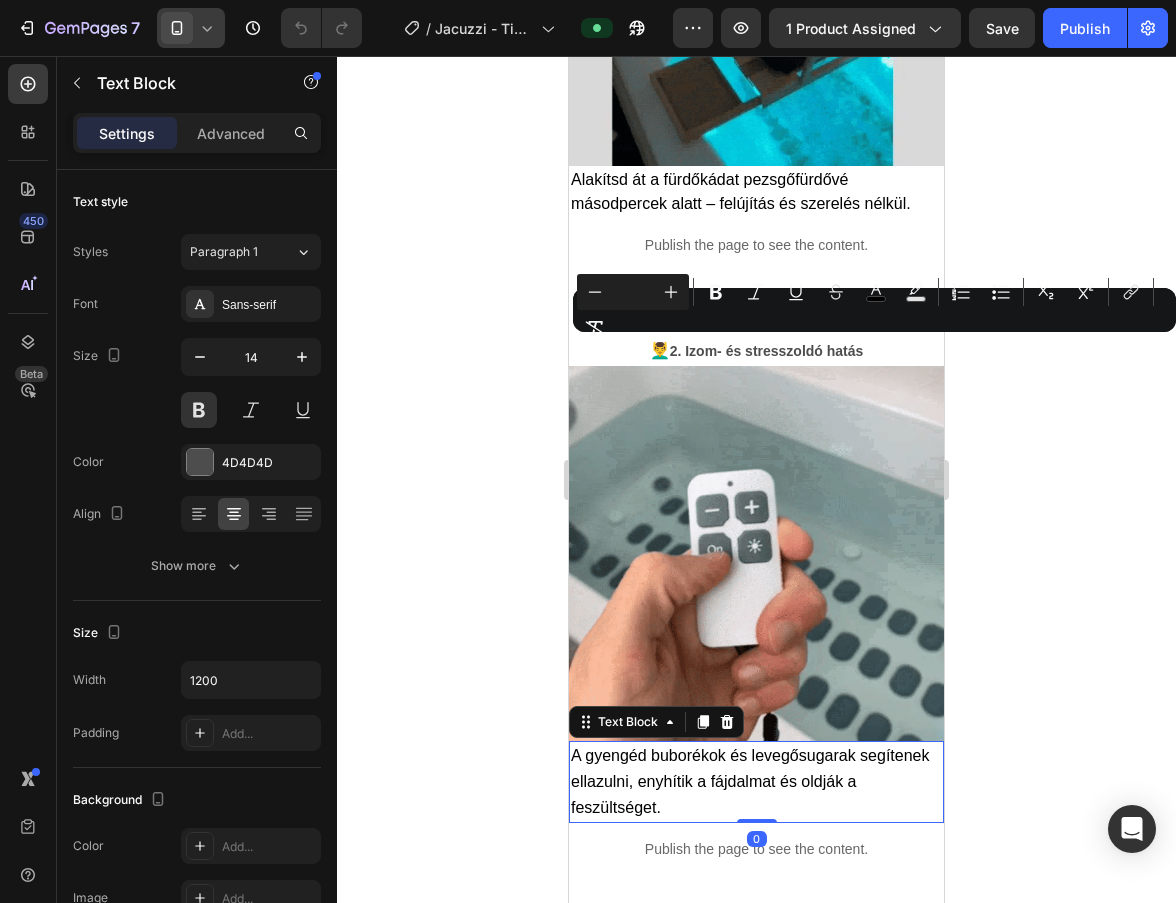 click on "A gyengéd buborékok és levegősugarak segítenek ellazulni, enyhítik a fájdalmat és oldják a feszültséget." at bounding box center [756, 782] 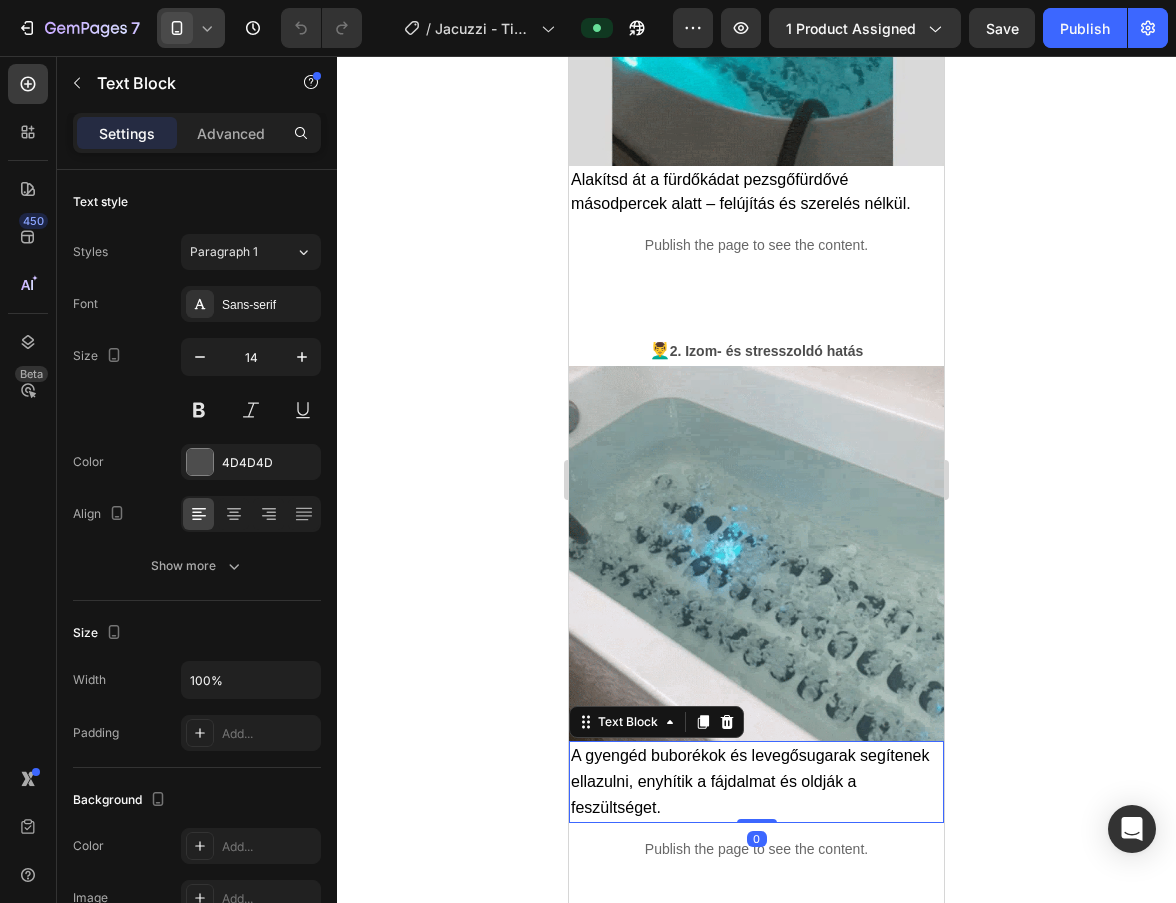 click on "A gyengéd buborékok és levegősugarak segítenek ellazulni, enyhítik a fájdalmat és oldják a feszültséget." at bounding box center (756, 782) 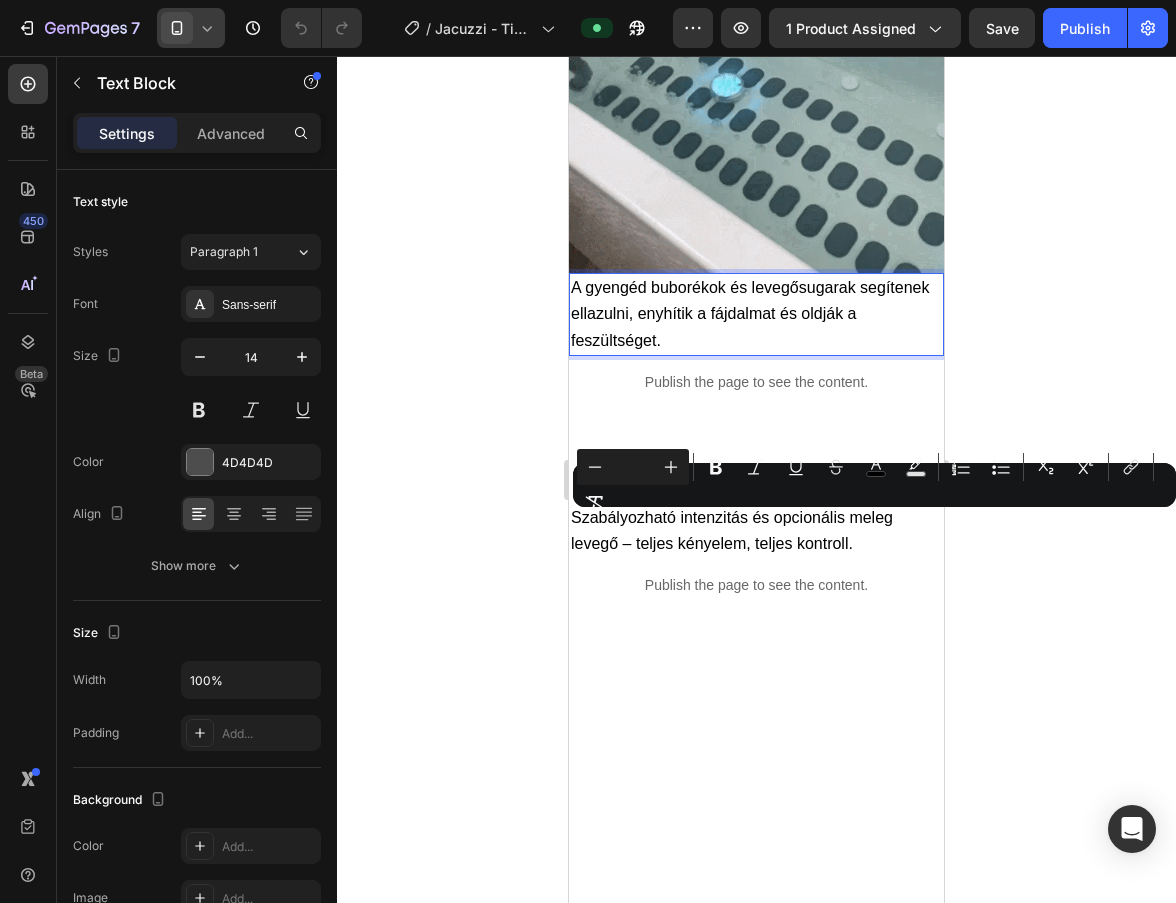 scroll, scrollTop: 3434, scrollLeft: 0, axis: vertical 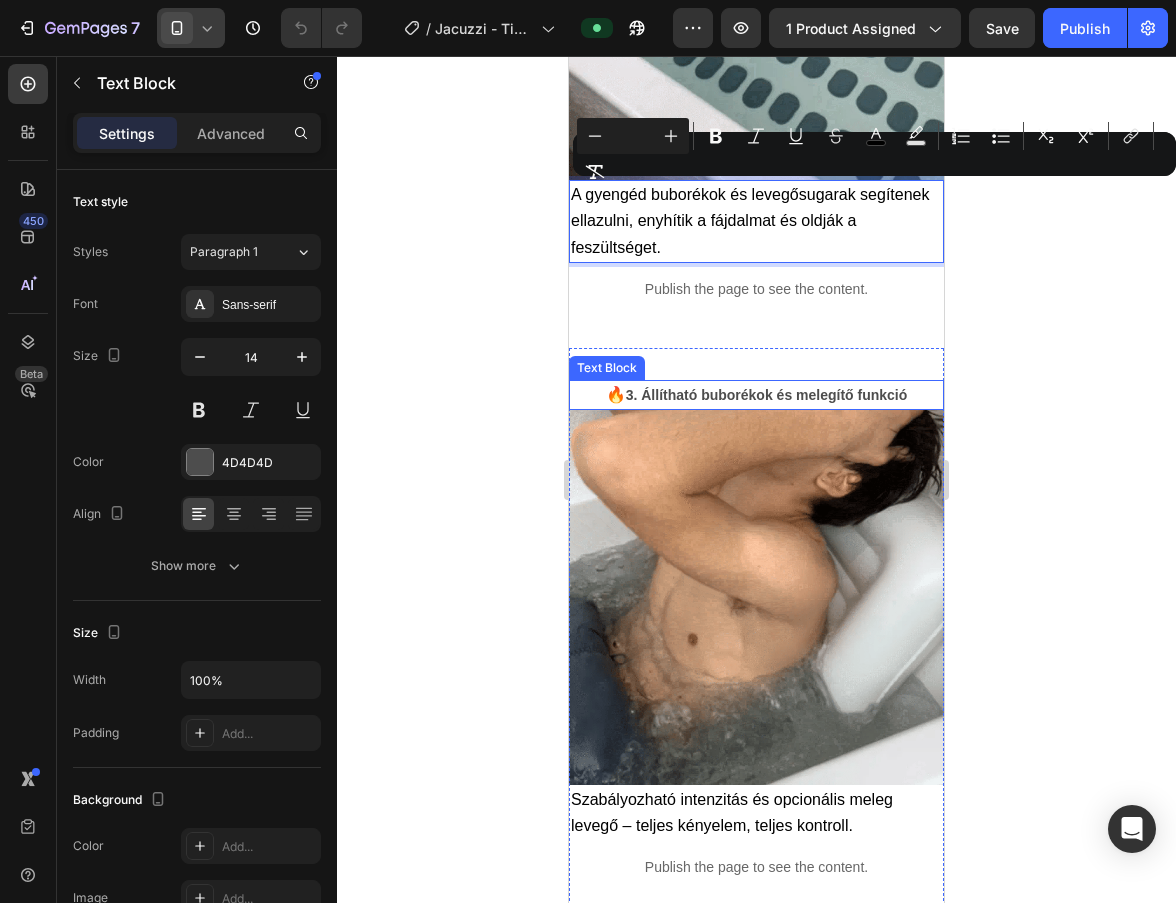 click on "3. Állítható buborékok és melegítő funkció" at bounding box center (767, 395) 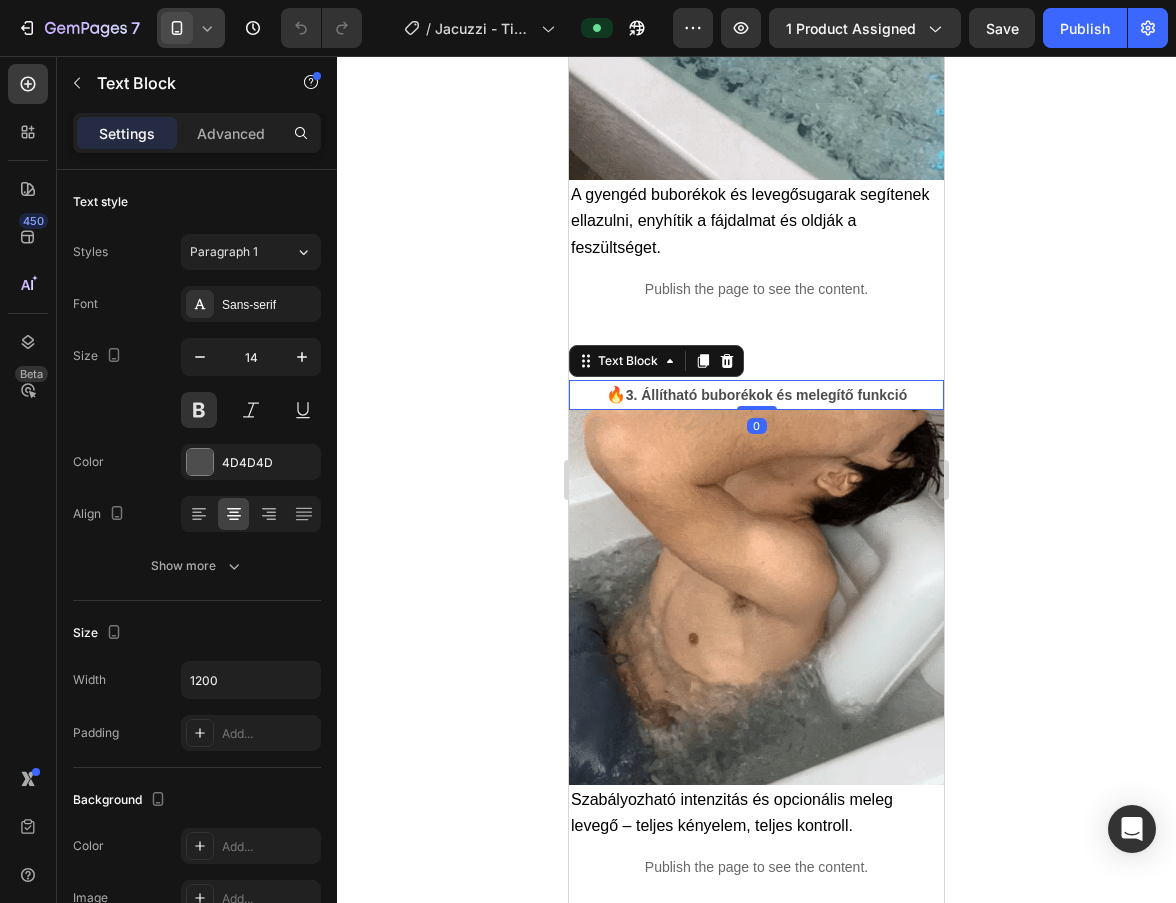 click on "3. Állítható buborékok és melegítő funkció" at bounding box center (767, 395) 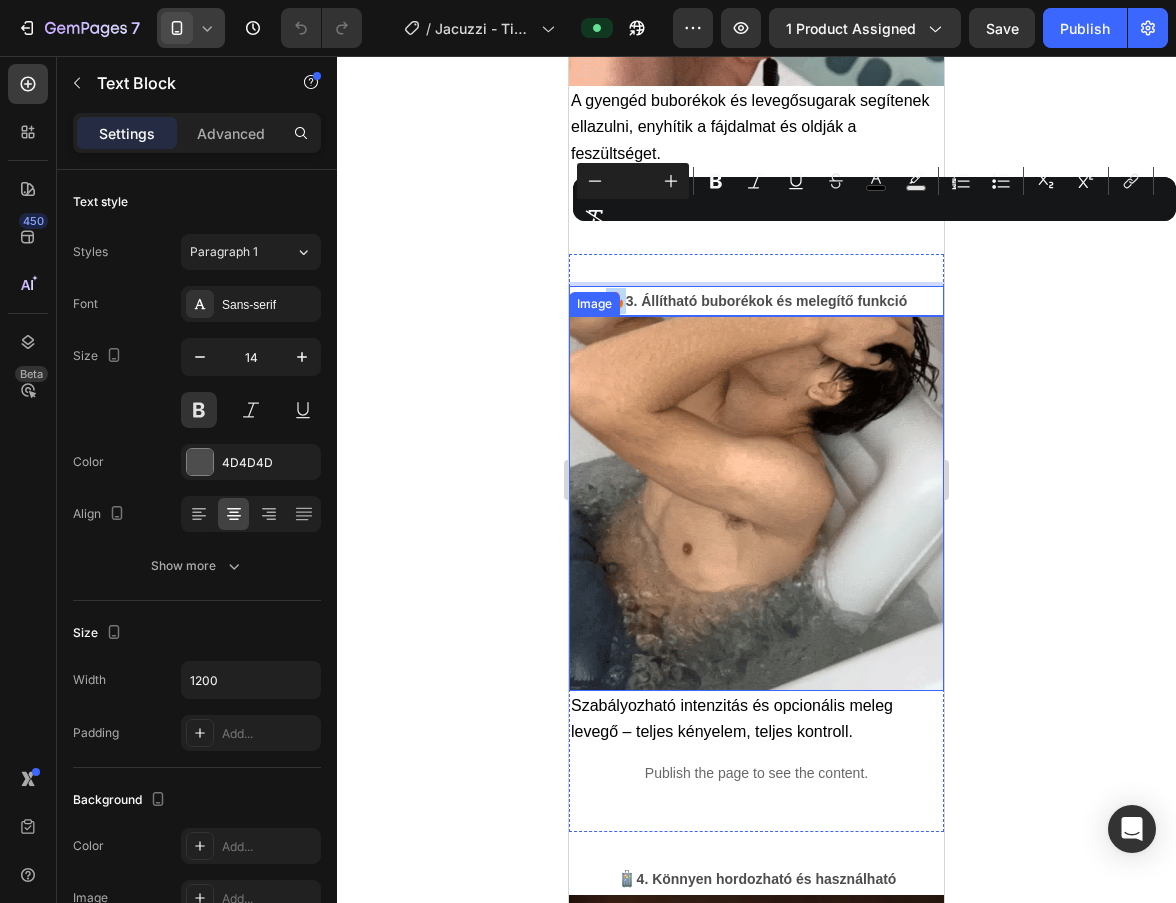 scroll, scrollTop: 3759, scrollLeft: 0, axis: vertical 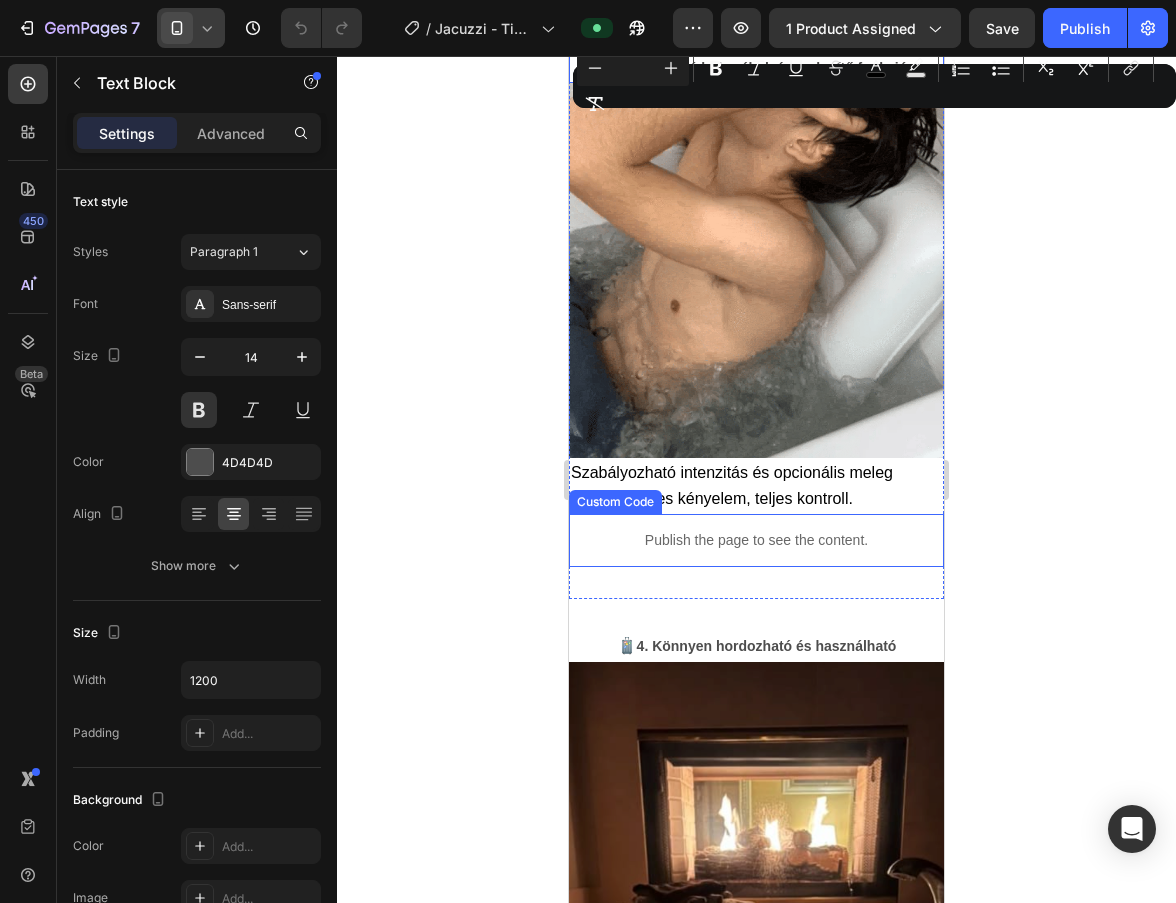 click on "Szabályozható intenzitás és opcionális meleg levegő – teljes kényelem, teljes kontroll." at bounding box center [756, 486] 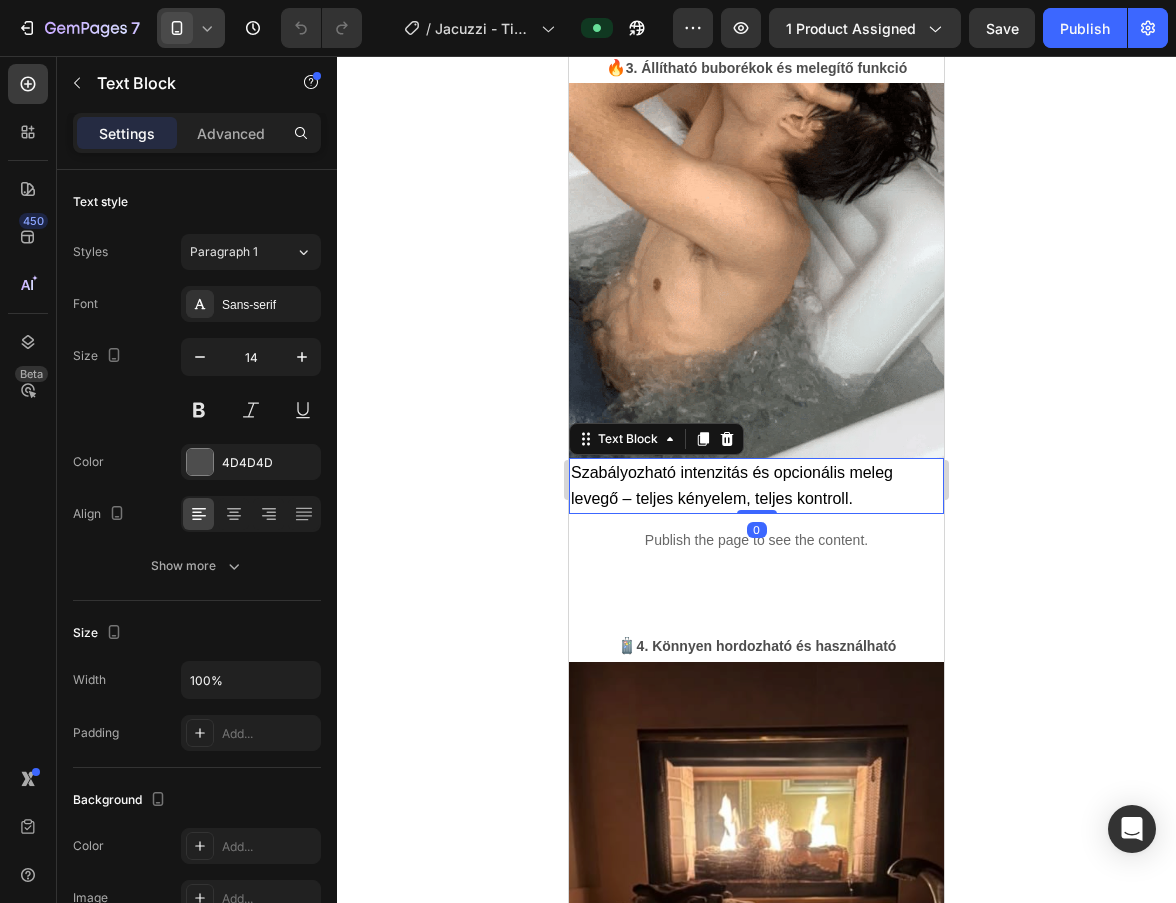 click on "Szabályozható intenzitás és opcionális meleg levegő – teljes kényelem, teljes kontroll." at bounding box center [756, 486] 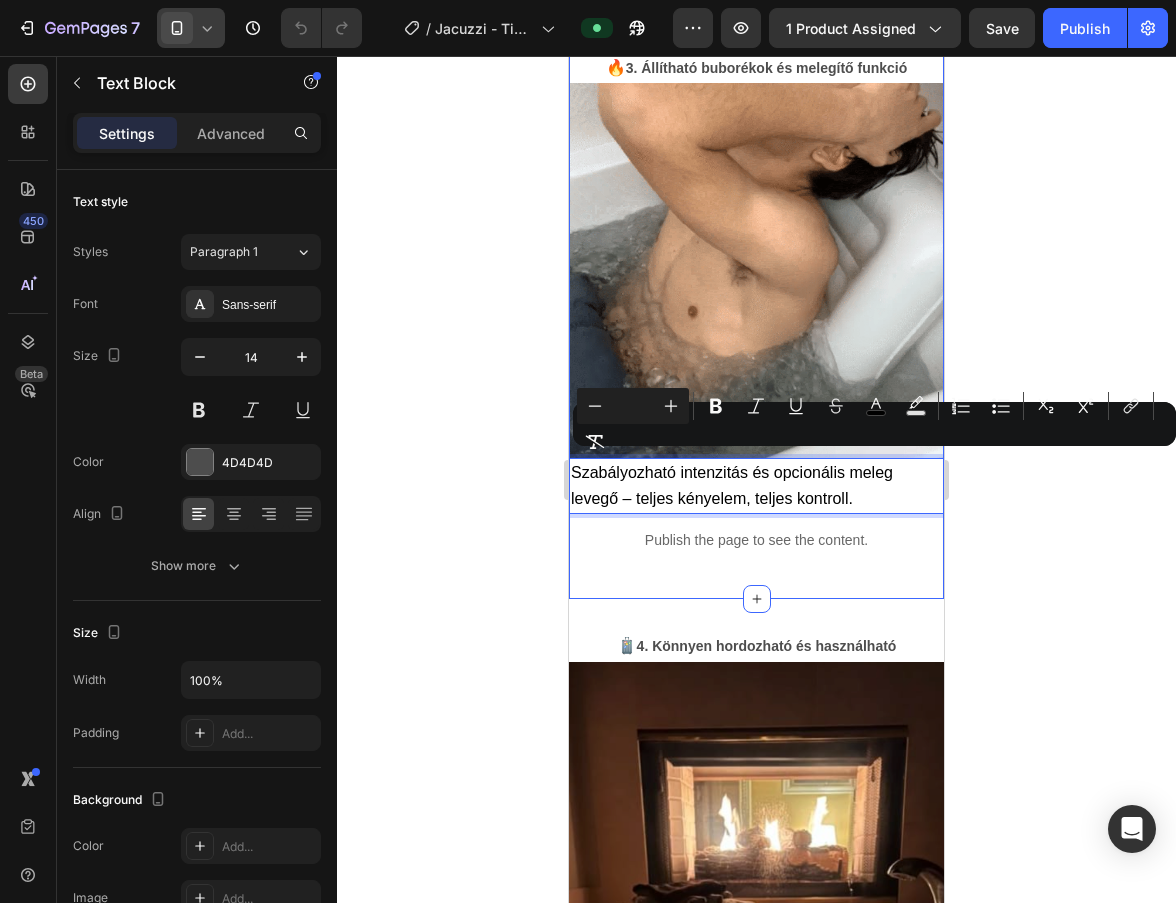 scroll, scrollTop: 3942, scrollLeft: 0, axis: vertical 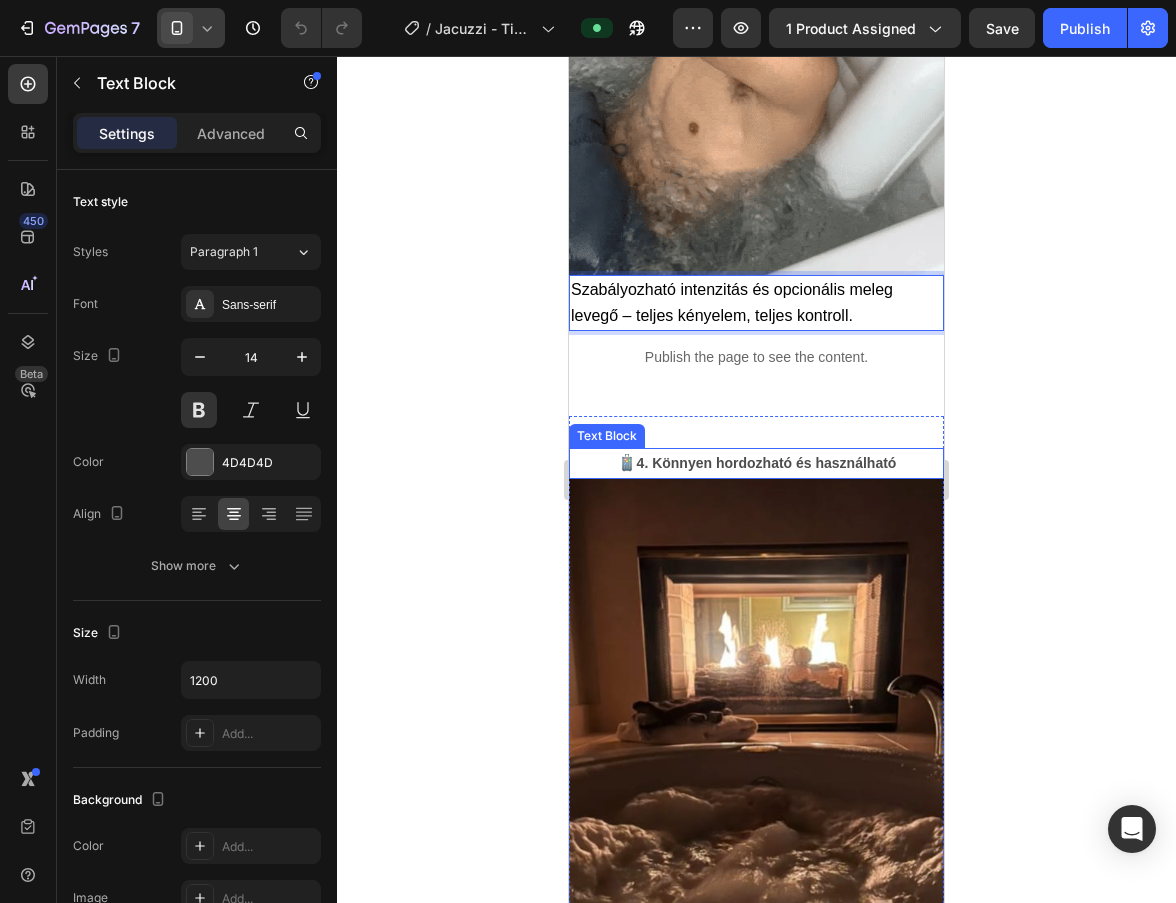 click on "4. Könnyen hordozható és használható" at bounding box center [767, 463] 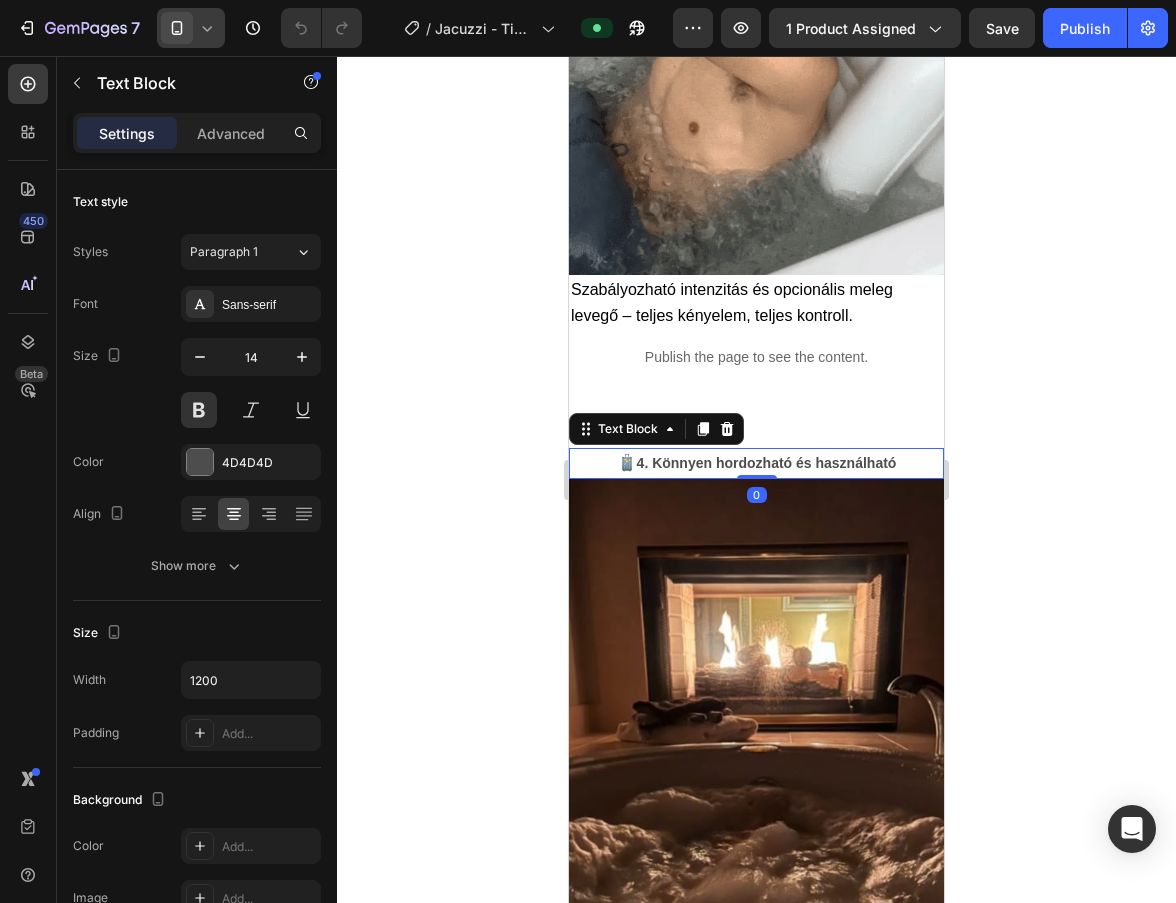 click on "4. Könnyen hordozható és használható" at bounding box center [767, 463] 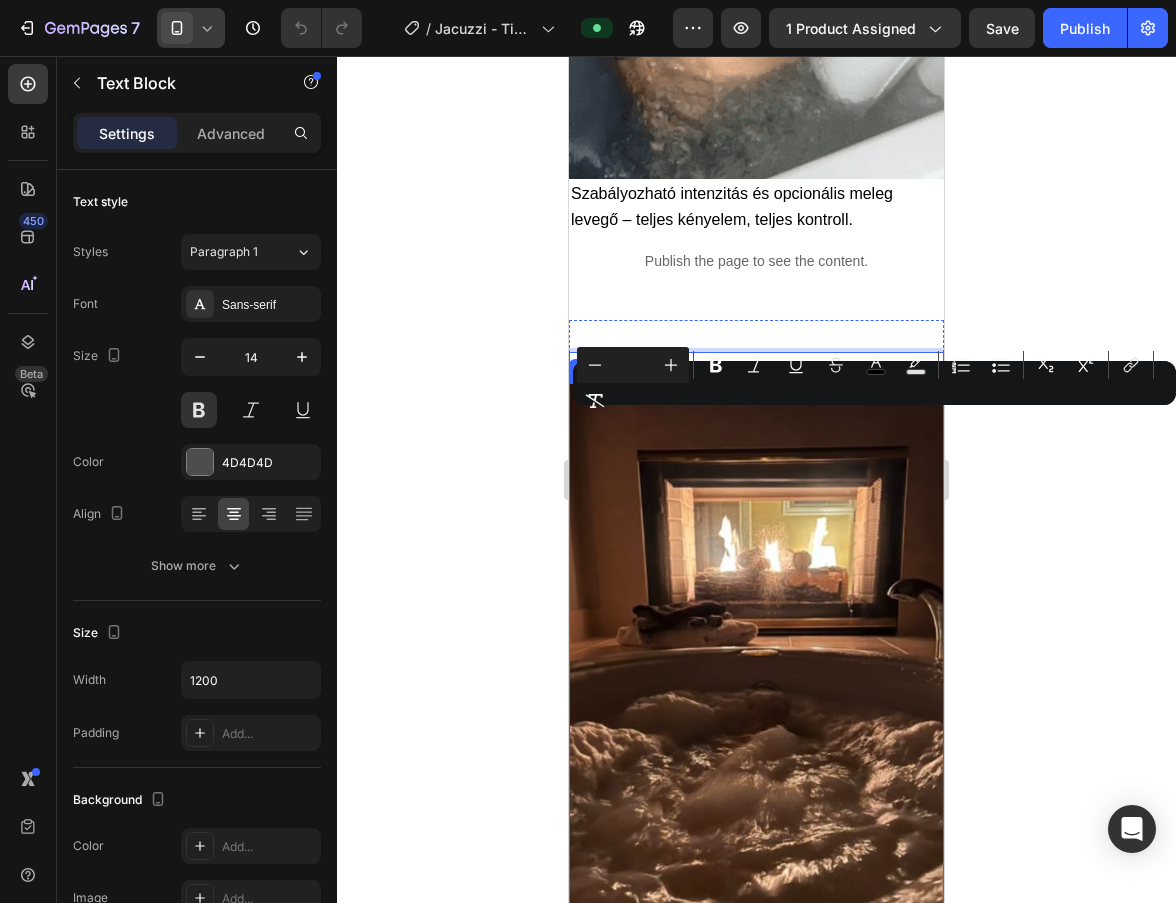 scroll, scrollTop: 4431, scrollLeft: 0, axis: vertical 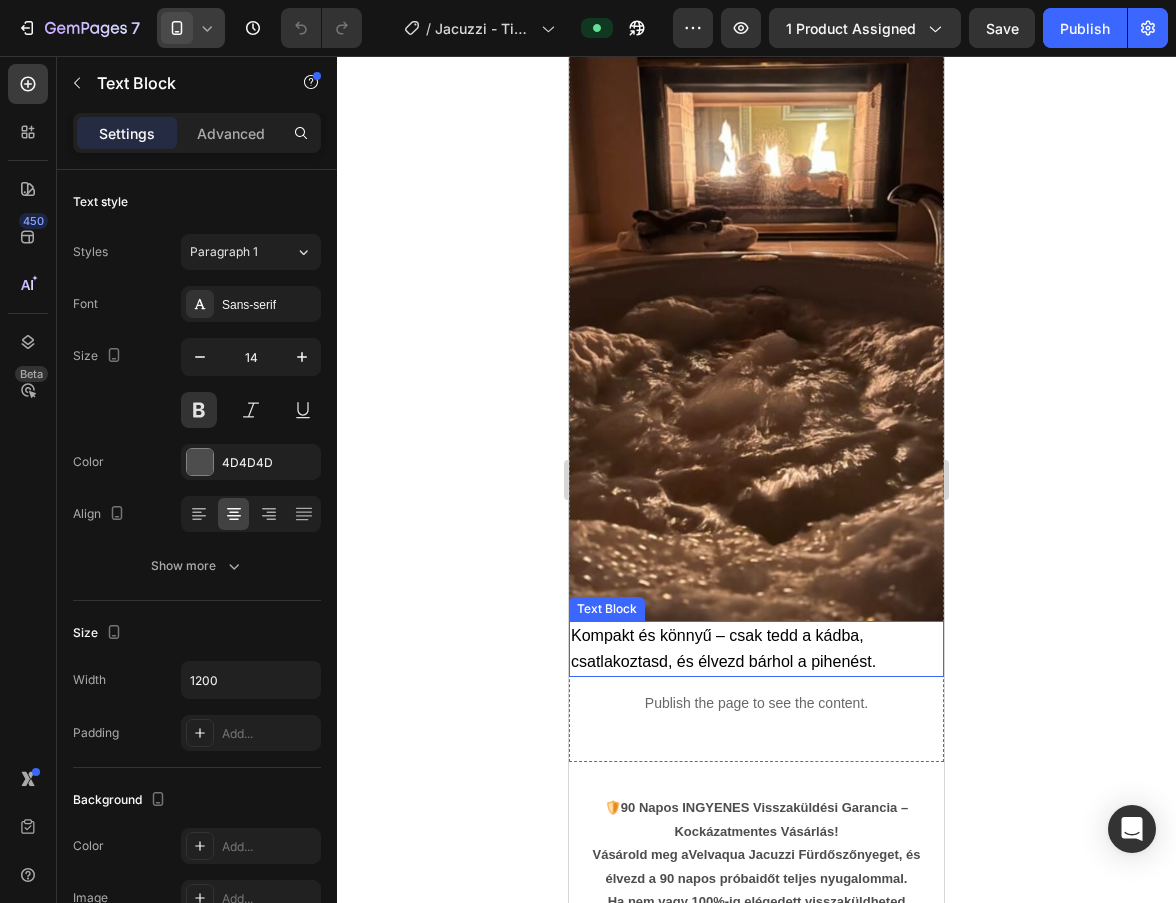 click on "Kompakt és könnyű – csak tedd a kádba, csatlakoztasd, és élvezd bárhol a pihenést." at bounding box center (723, 648) 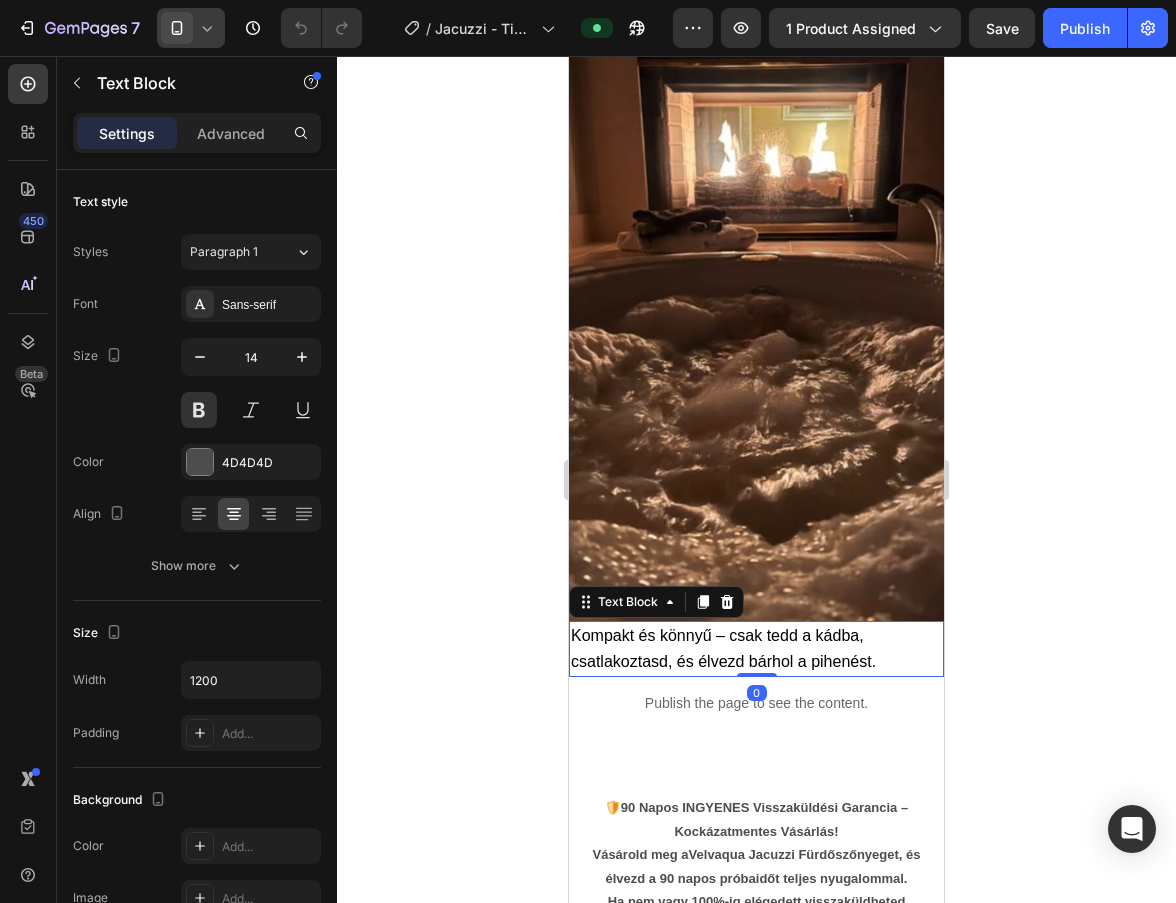 click on "Kompakt és könnyű – csak tedd a kádba, csatlakoztasd, és élvezd bárhol a pihenést." at bounding box center (723, 648) 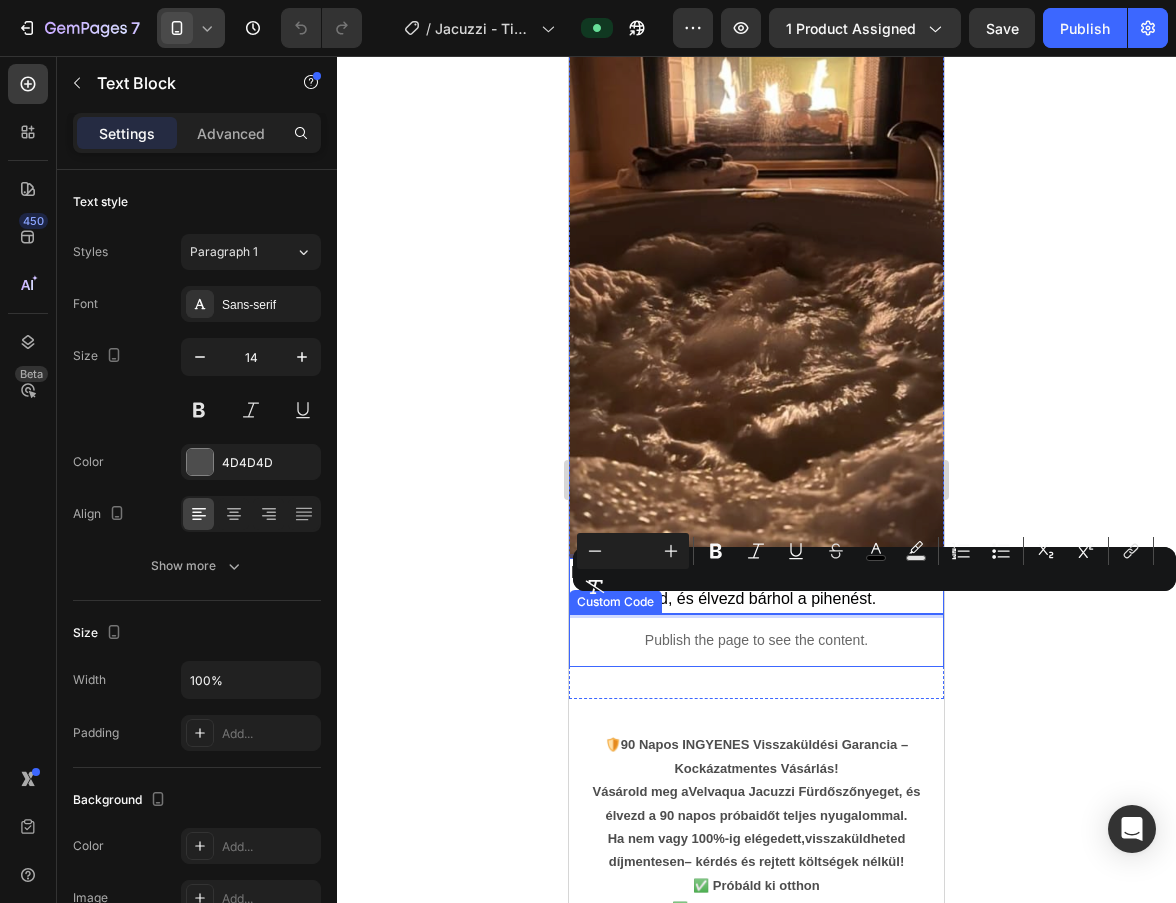 scroll, scrollTop: 4622, scrollLeft: 0, axis: vertical 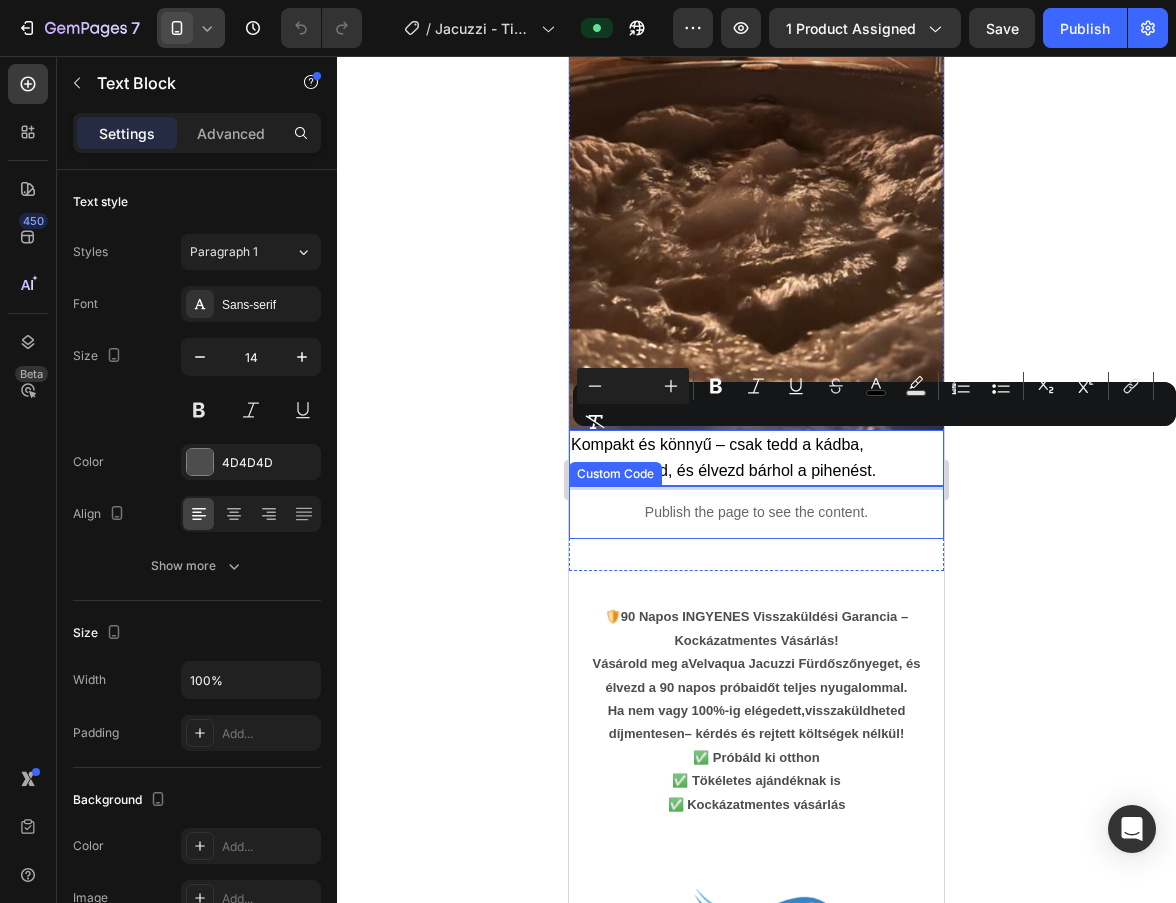 click on "Vásárold meg a  Velvaqua Jacuzzi Fürdőszőnyeget , és élvezd a 90 napos próbaidőt teljes nyugalommal. Ha nem vagy 100%-ig elégedett,  visszaküldheted díjmentesen  – kérdés és rejtett költségek nélkül!" at bounding box center (756, 699) 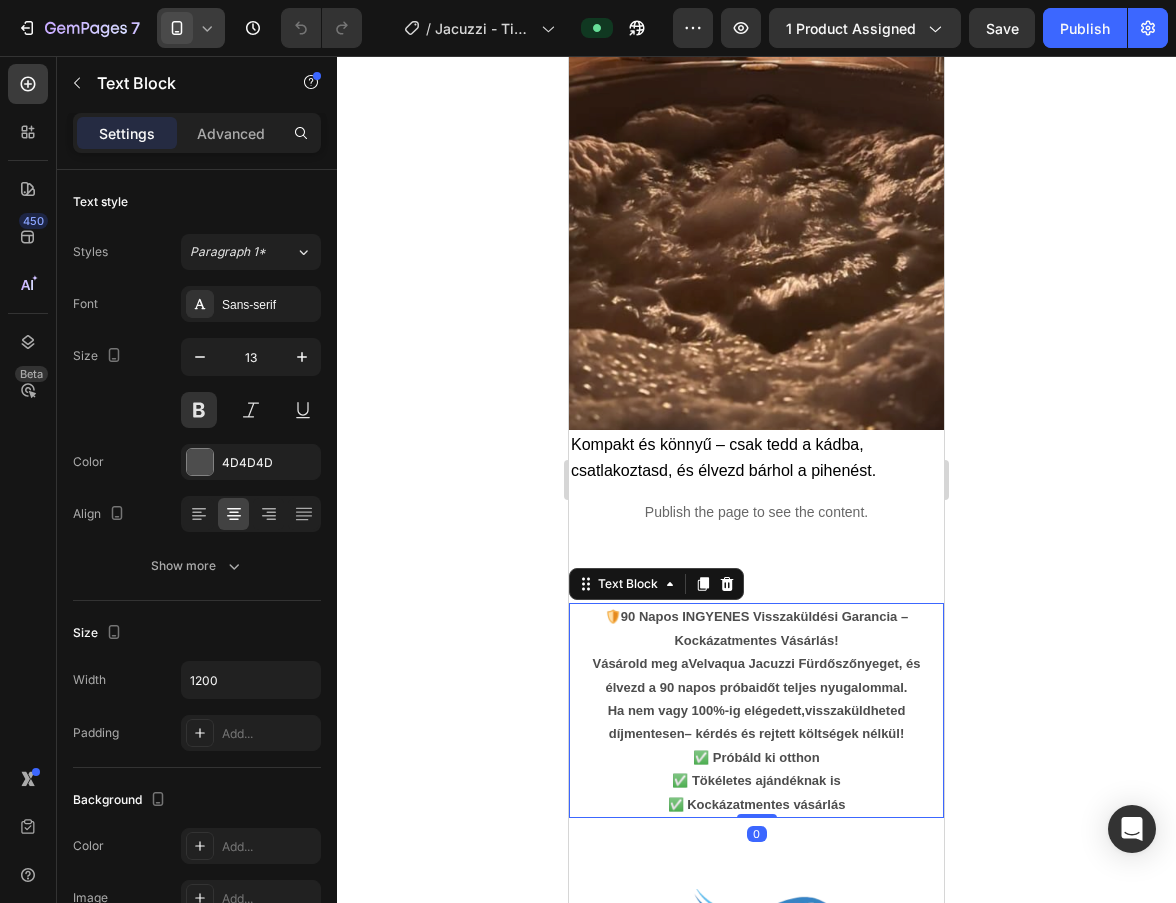 click on "Vásárold meg a  Velvaqua Jacuzzi Fürdőszőnyeget , és élvezd a 90 napos próbaidőt teljes nyugalommal. Ha nem vagy 100%-ig elégedett,  visszaküldheted díjmentesen  – kérdés és rejtett költségek nélkül!" at bounding box center (756, 699) 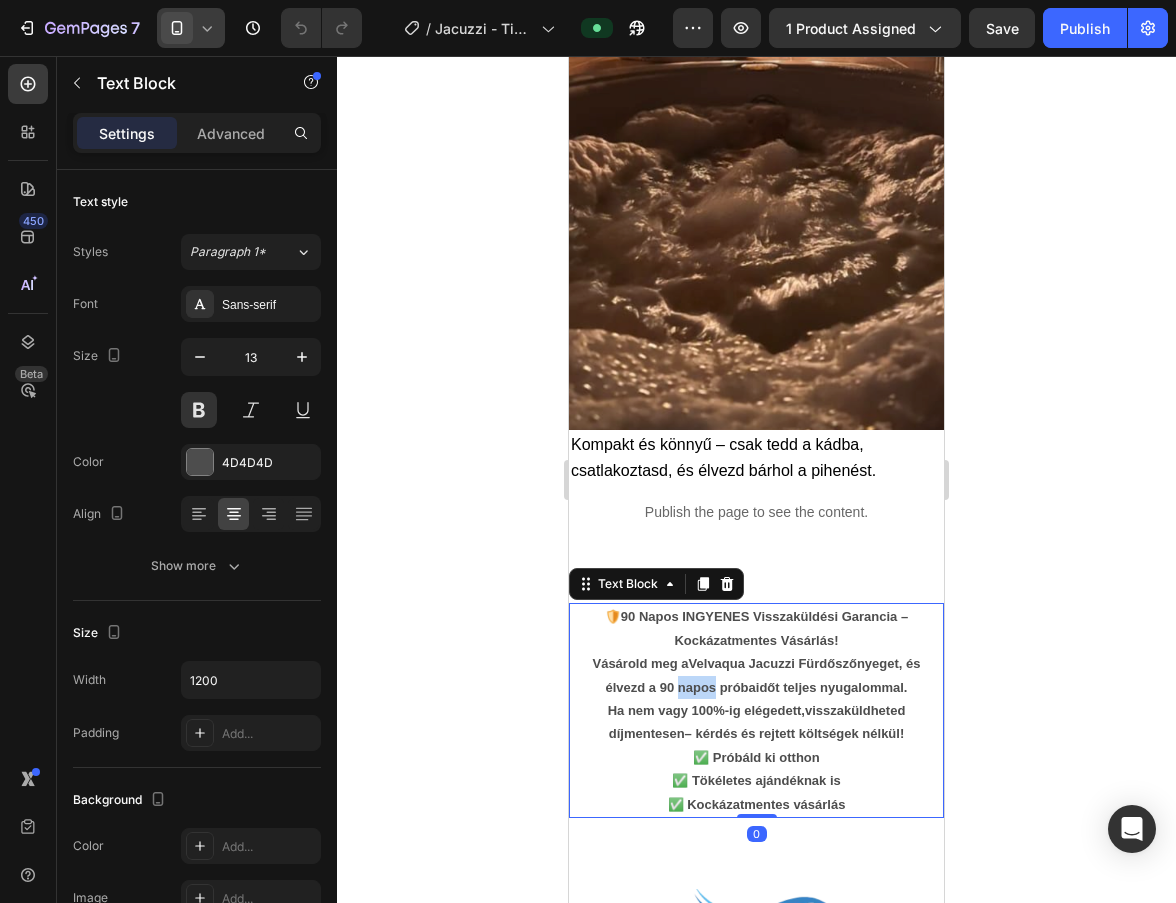 click on "Vásárold meg a  Velvaqua Jacuzzi Fürdőszőnyeget , és élvezd a 90 napos próbaidőt teljes nyugalommal. Ha nem vagy 100%-ig elégedett,  visszaküldheted díjmentesen  – kérdés és rejtett költségek nélkül!" at bounding box center (756, 699) 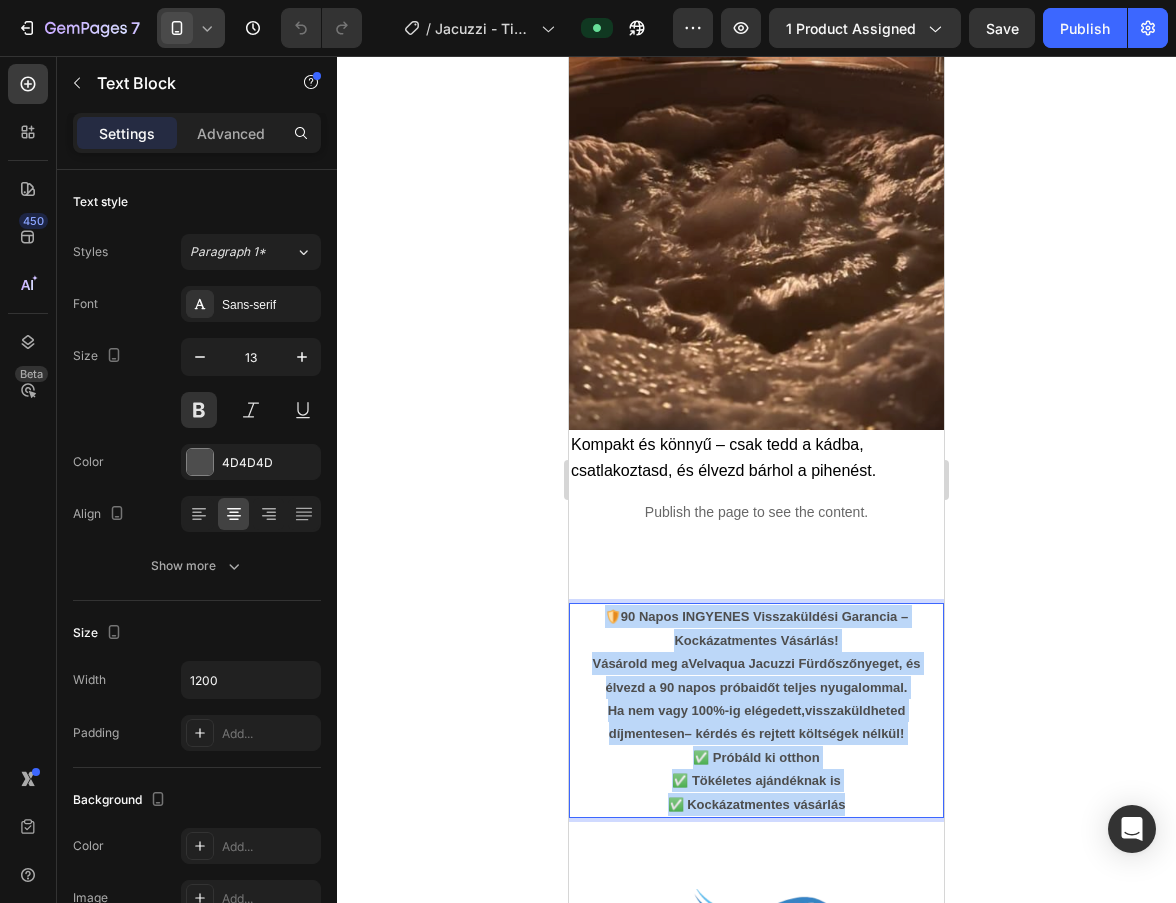 copy on "🛡️  90 Napos INGYENES Visszaküldési Garancia – Kockázatmentes Vásárlás! Vásárold meg a  Velvaqua Jacuzzi Fürdőszőnyeget , és élvezd a 90 napos próbaidőt teljes nyugalommal. Ha nem vagy 100%-ig elégedett,  visszaküldheted díjmentesen  – kérdés és rejtett költségek nélkül! ✅ Próbáld ki otthon ✅ Tökéletes ajándéknak is ✅ Kockázatmentes vásárlás" 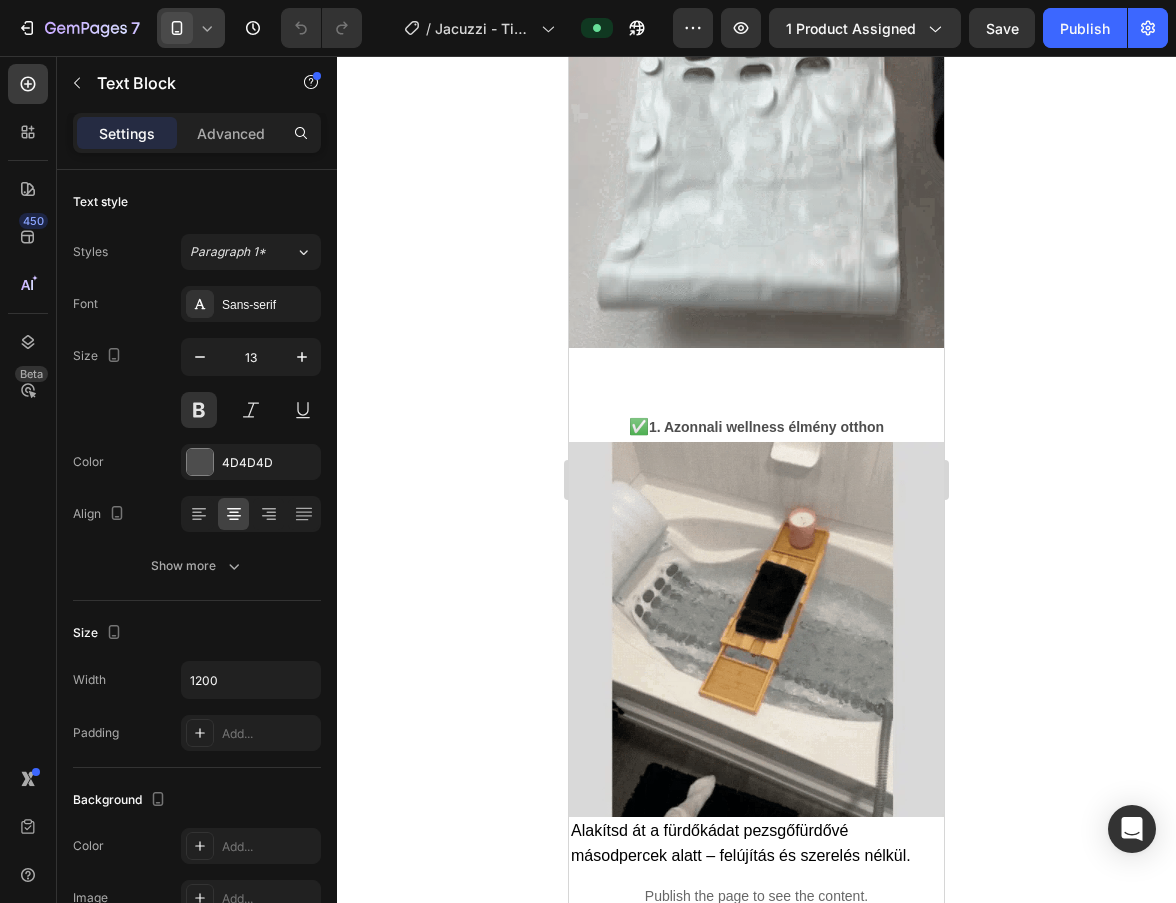 scroll, scrollTop: 1937, scrollLeft: 0, axis: vertical 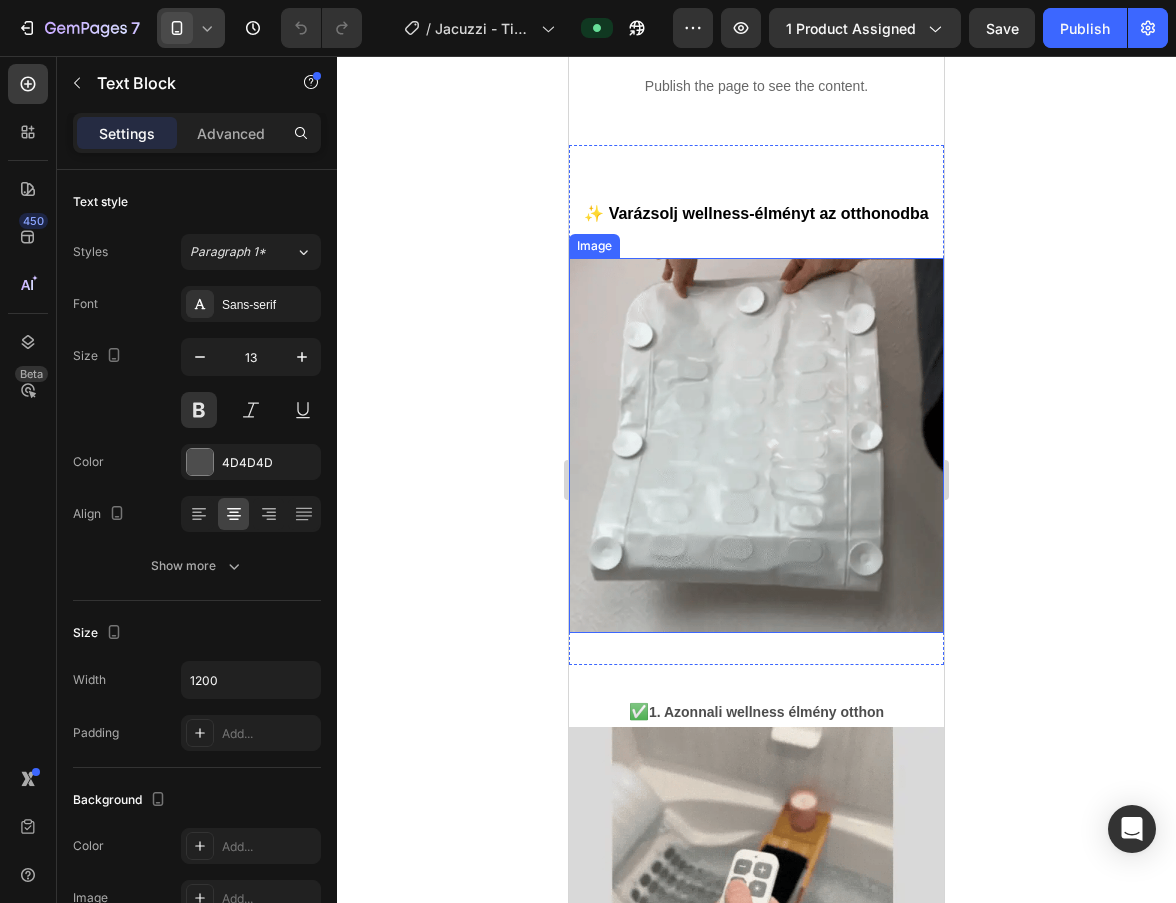 click at bounding box center [756, 445] 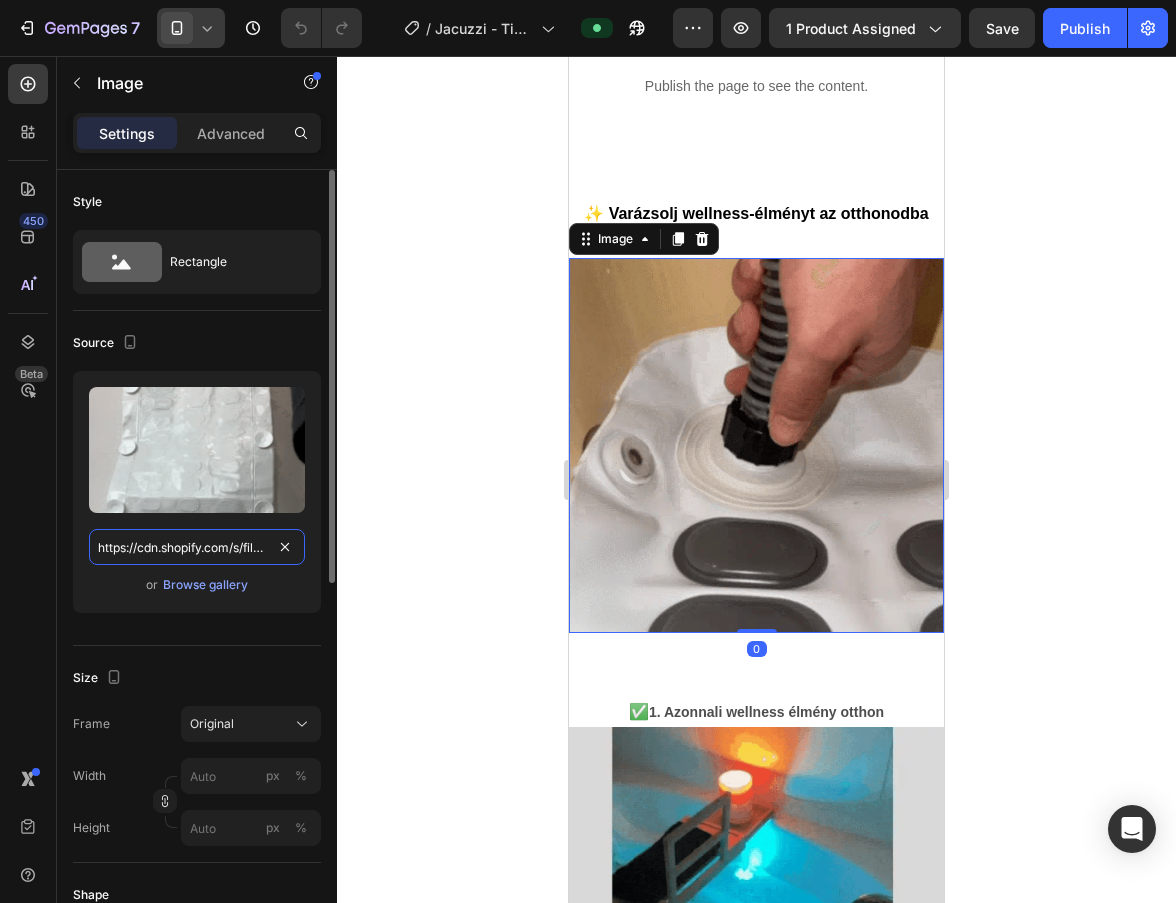 click on "https://cdn.shopify.com/s/files/1/0893/4968/5575/files/gempages_564260342809494290-d8838807-cd00-45ce-accf-a0c366b7286e.webp" at bounding box center [197, 547] 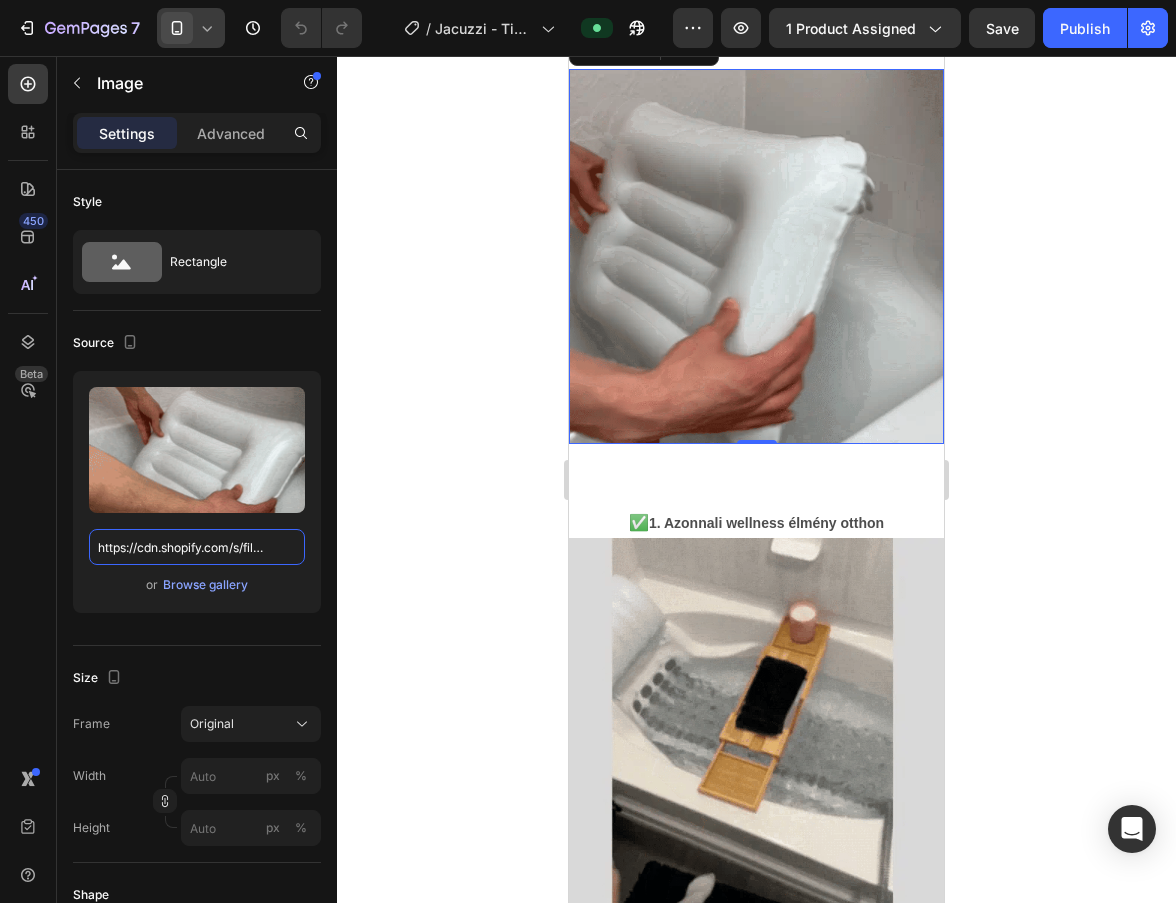 scroll, scrollTop: 2227, scrollLeft: 0, axis: vertical 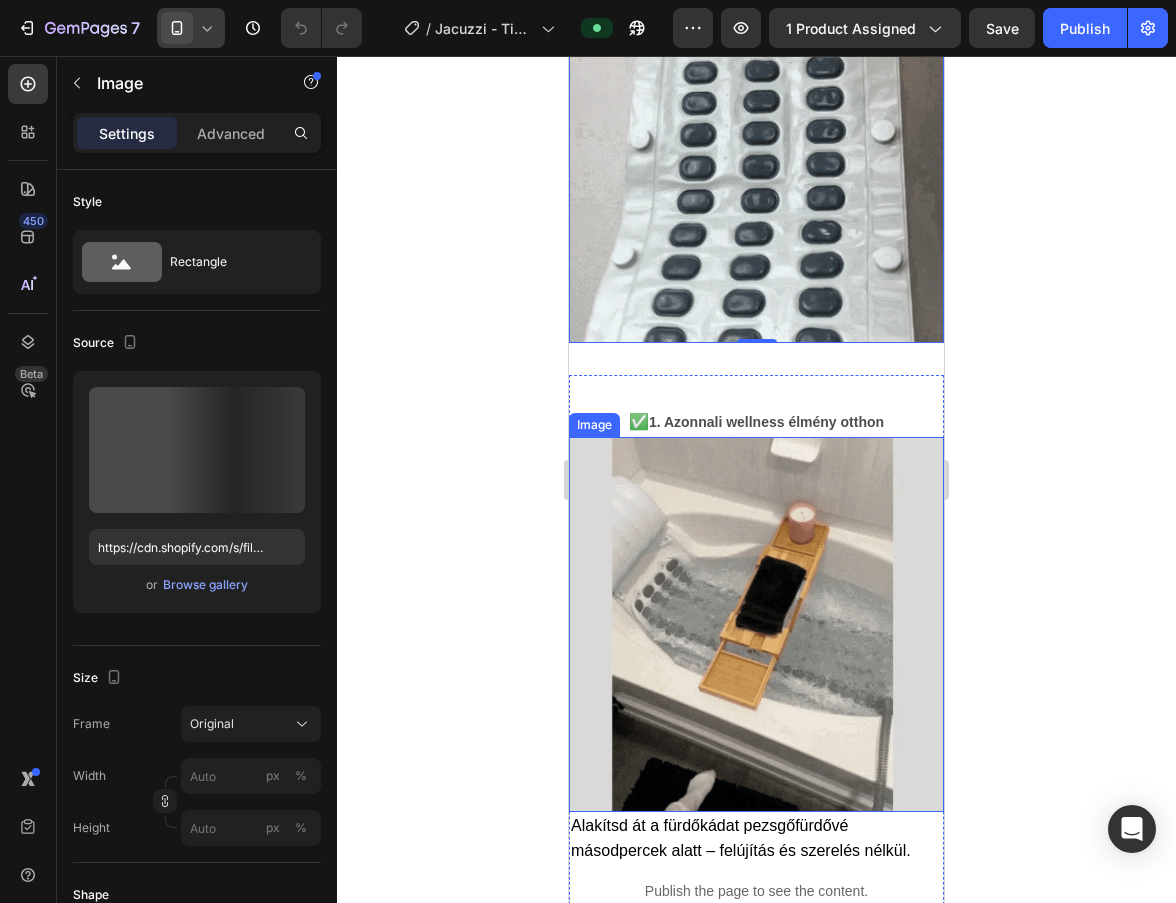 click at bounding box center (756, 624) 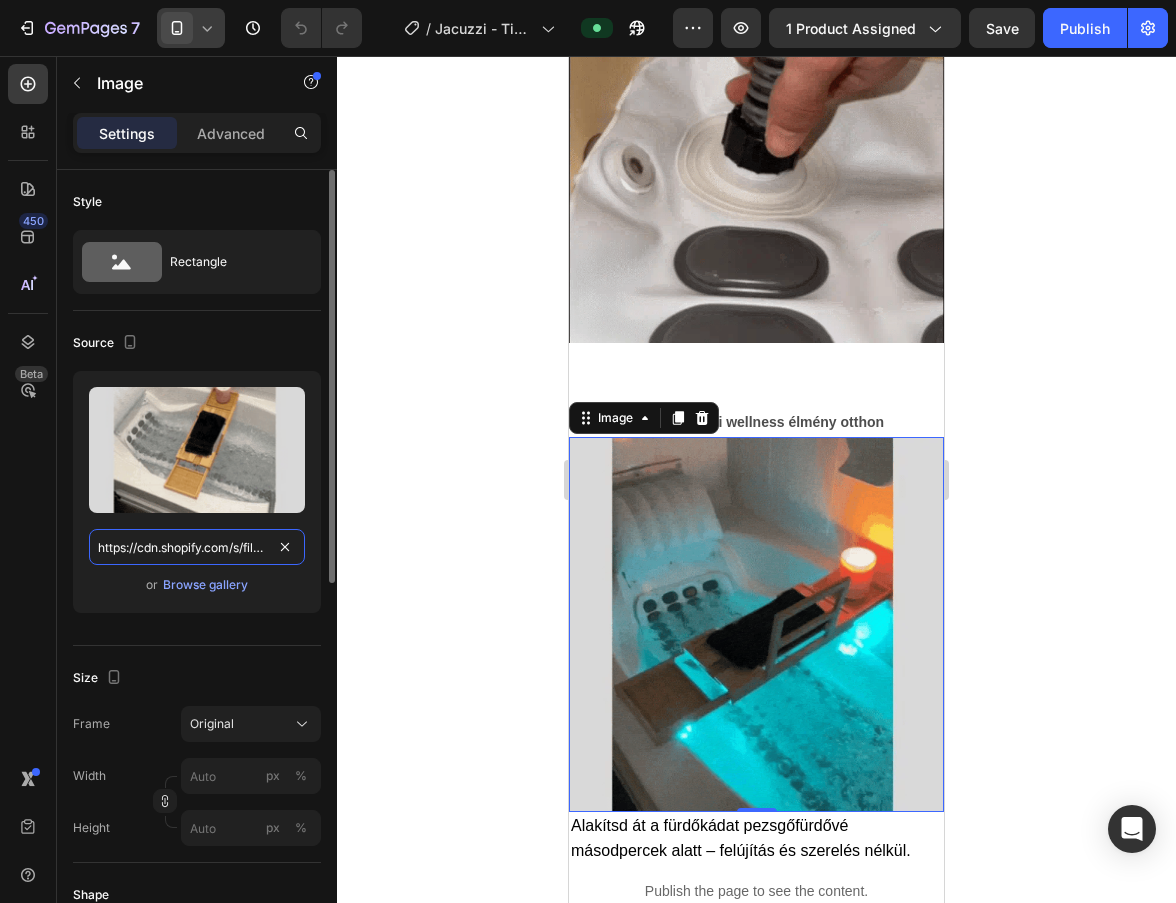 click on "https://cdn.shopify.com/s/files/1/0893/4968/5575/files/gempages_564260342809494290-78599a66-5ee3-481c-b618-8fe358b83dfc.webp" at bounding box center (197, 547) 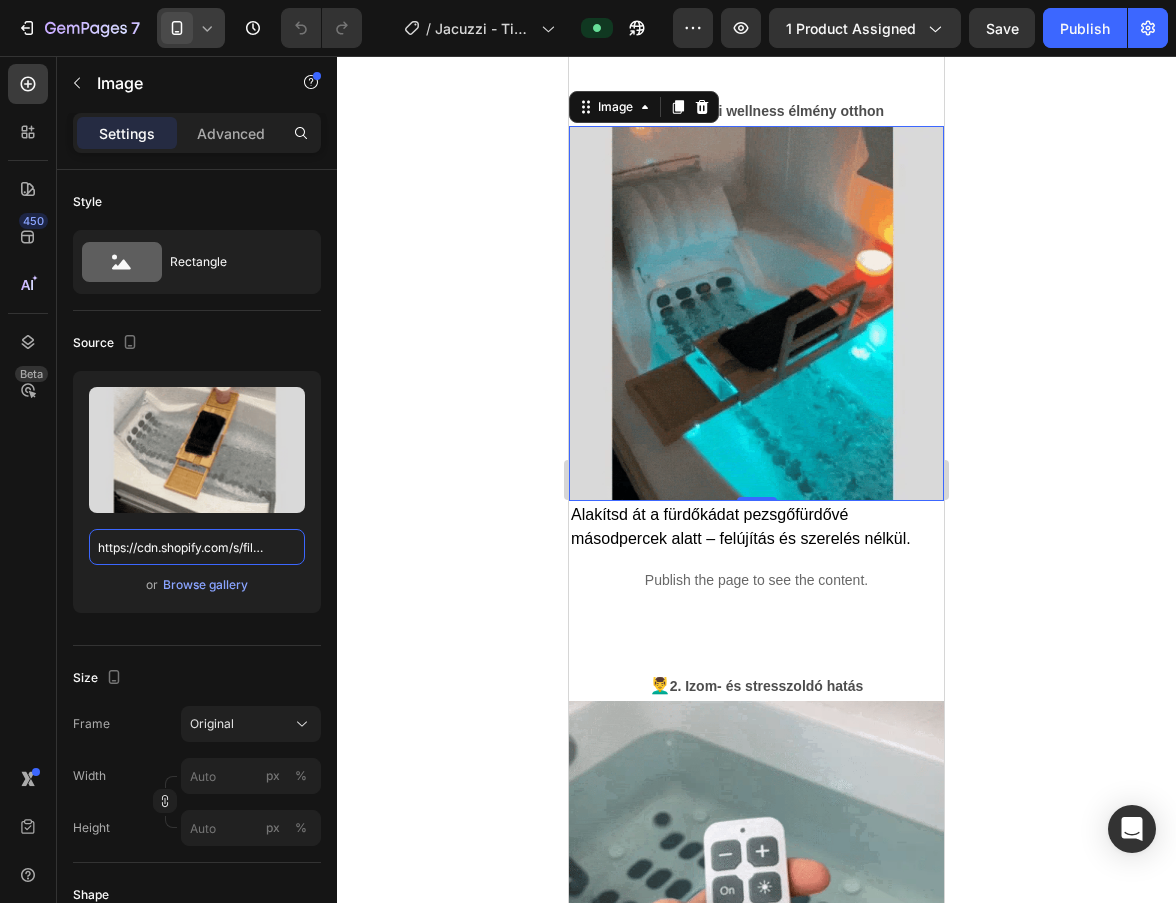 scroll, scrollTop: 3047, scrollLeft: 0, axis: vertical 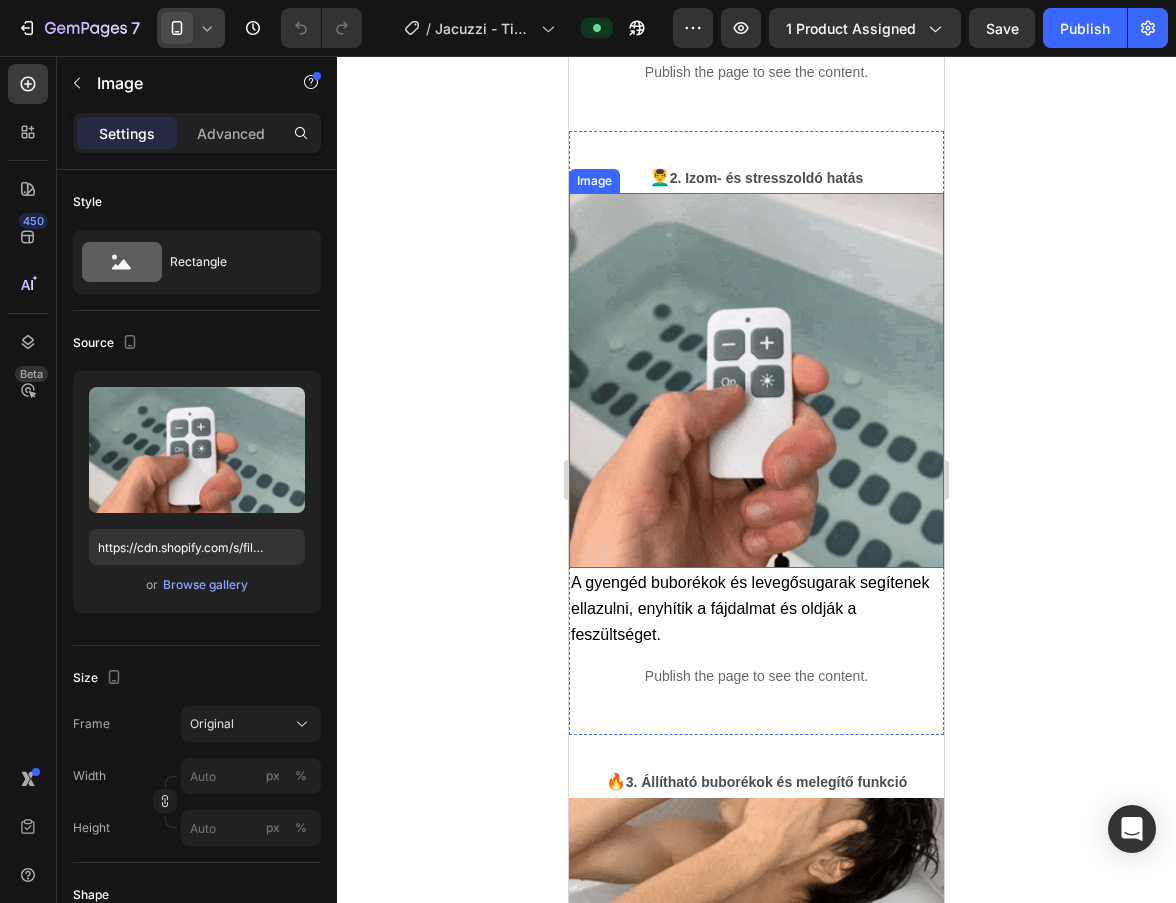 click at bounding box center [756, 380] 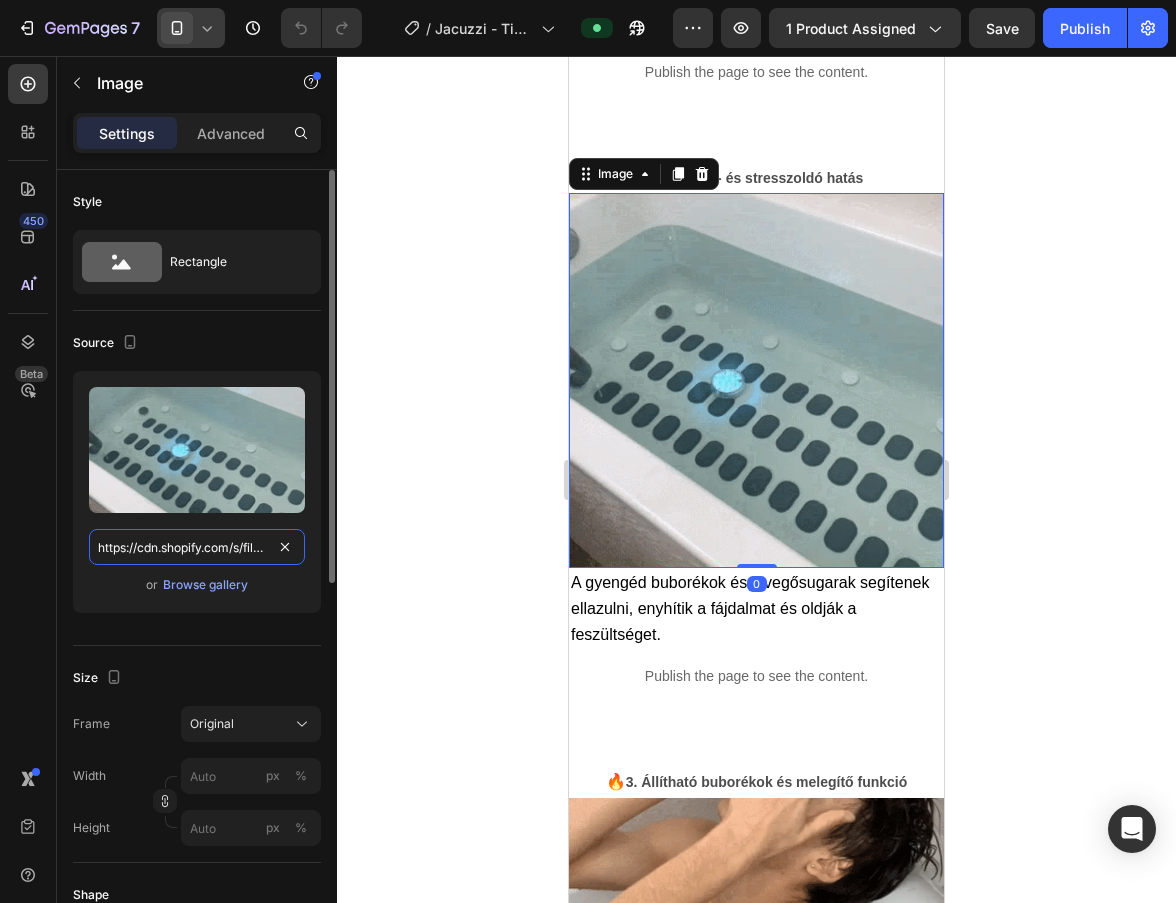 click on "https://cdn.shopify.com/s/files/1/0893/4968/5575/files/gempages_564260342809494290-23d8c72e-40a7-4f9f-8739-10afab398be9.webp" at bounding box center [197, 547] 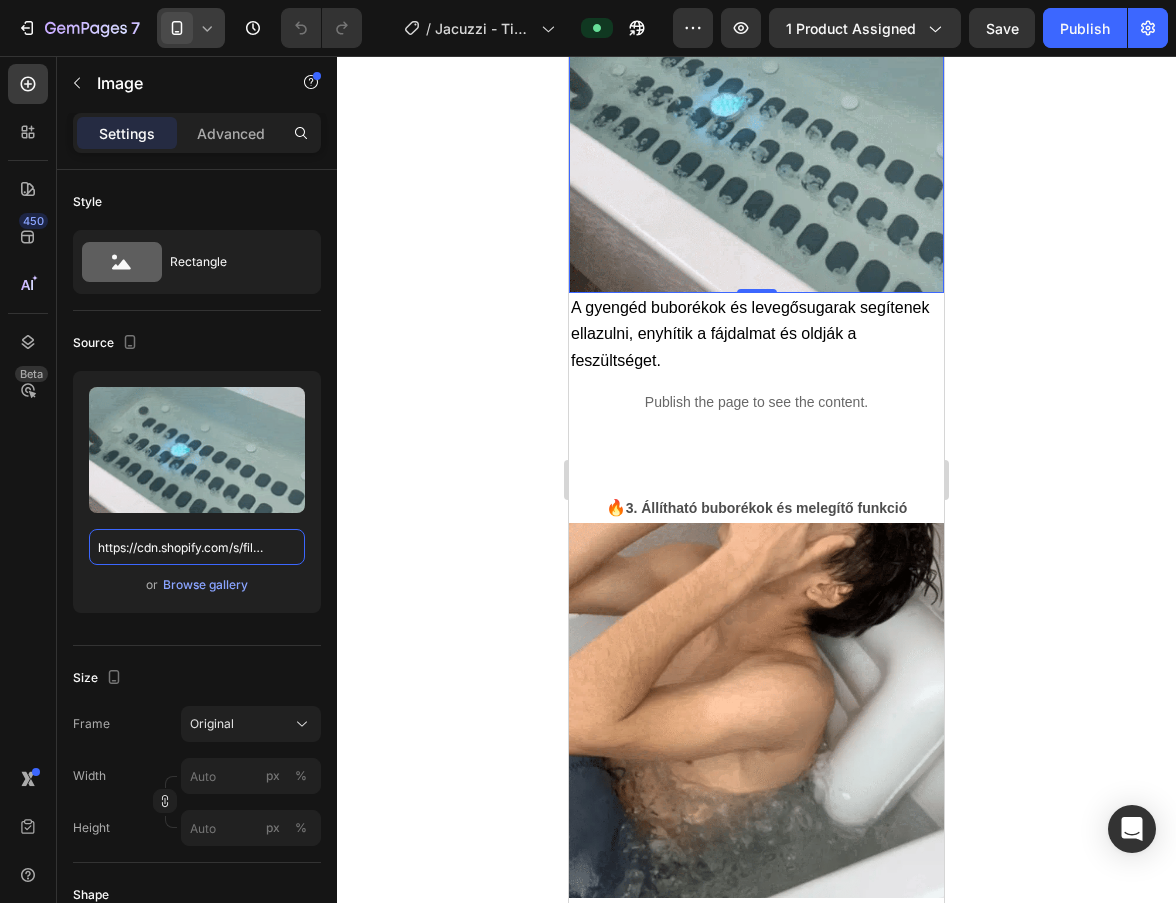 scroll, scrollTop: 3660, scrollLeft: 0, axis: vertical 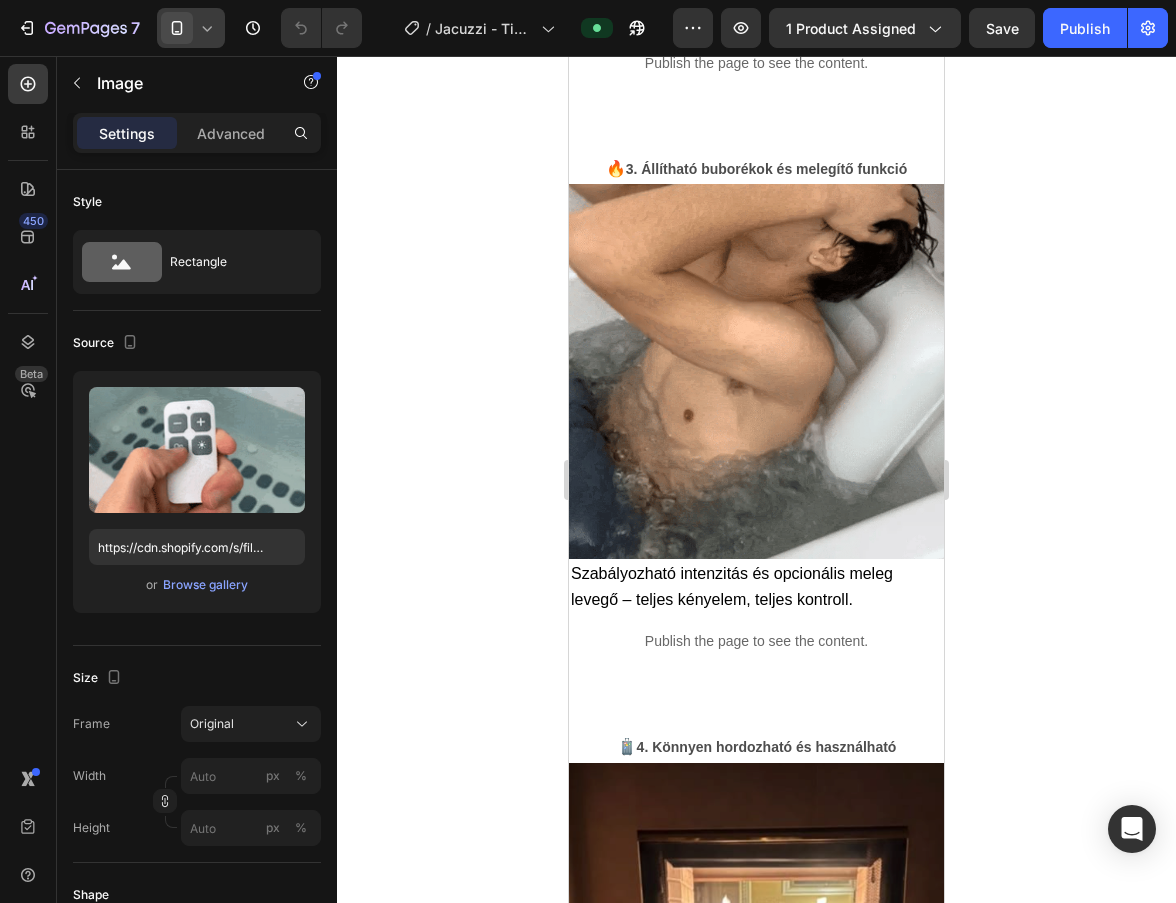 click at bounding box center (756, 371) 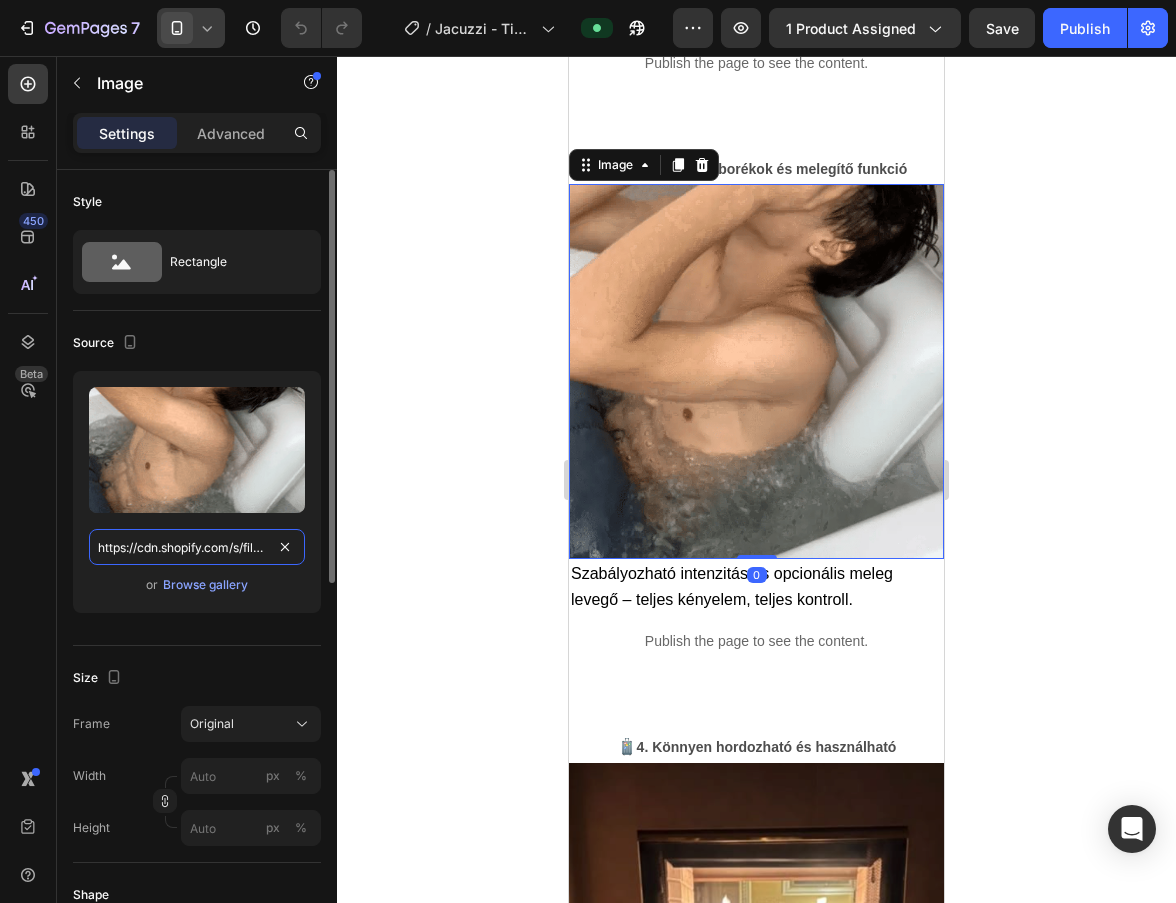 click on "https://cdn.shopify.com/s/files/1/0893/4968/5575/files/gempages_564260342809494290-fa300fd2-8b2e-48da-b0ff-c01bb3720c2f.webp" at bounding box center [197, 547] 